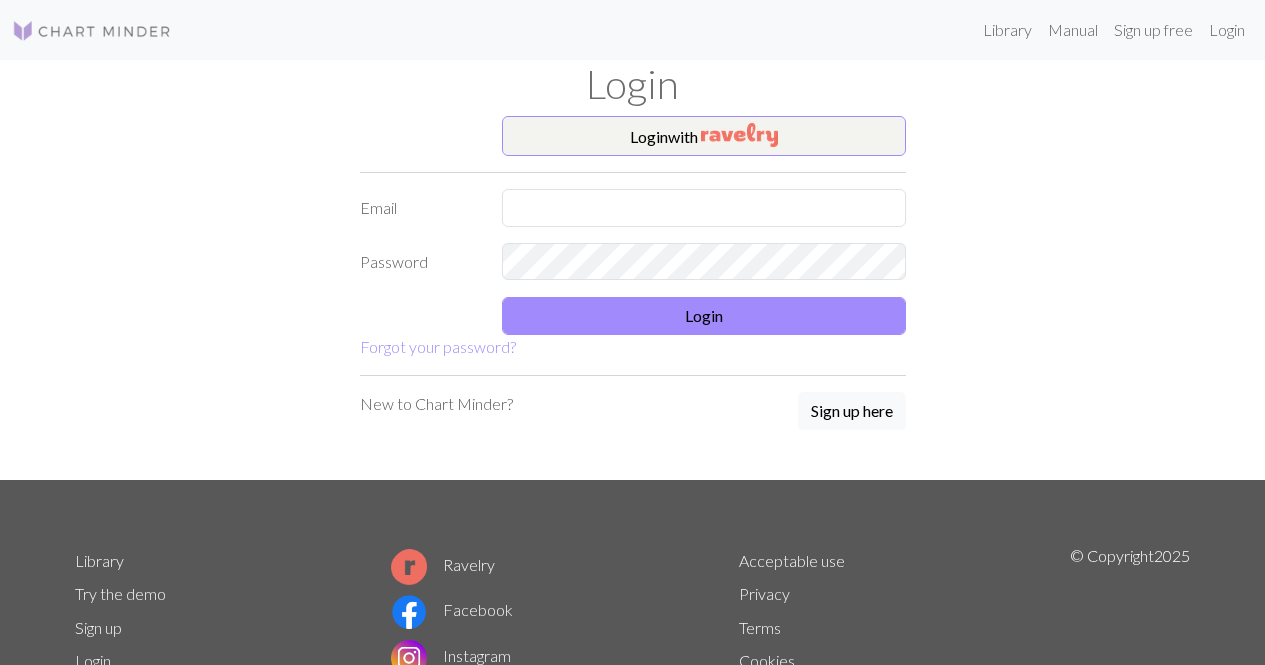 scroll, scrollTop: 0, scrollLeft: 0, axis: both 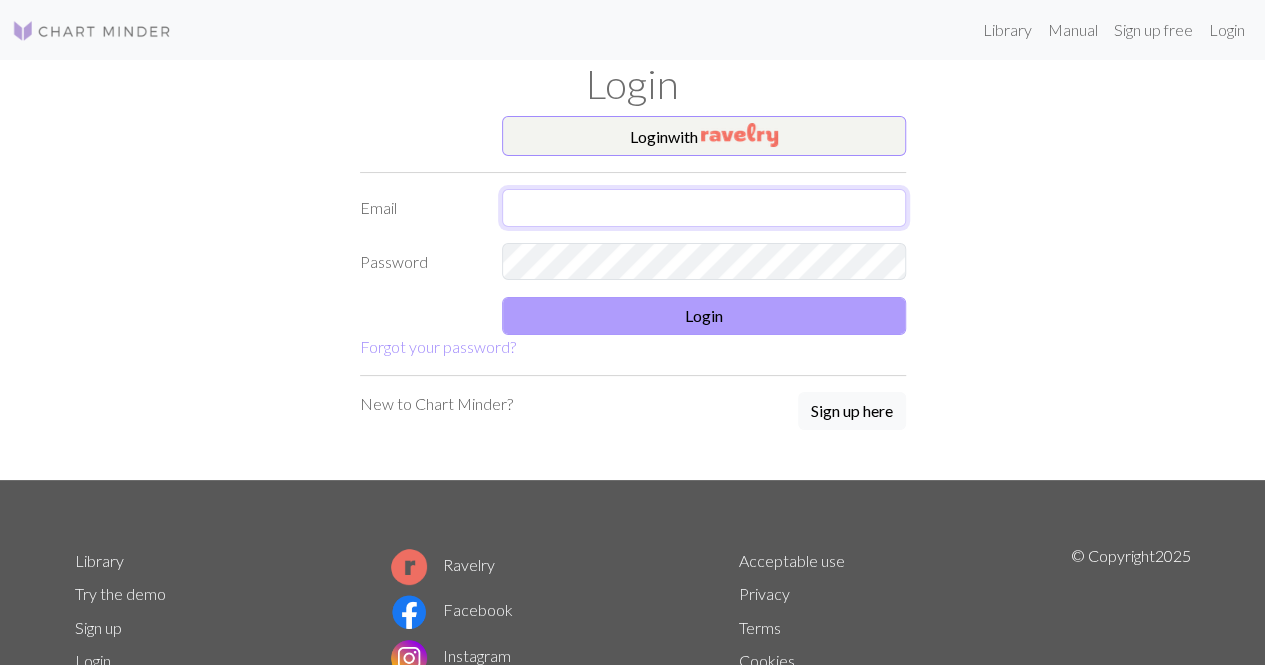 type on "[EMAIL]" 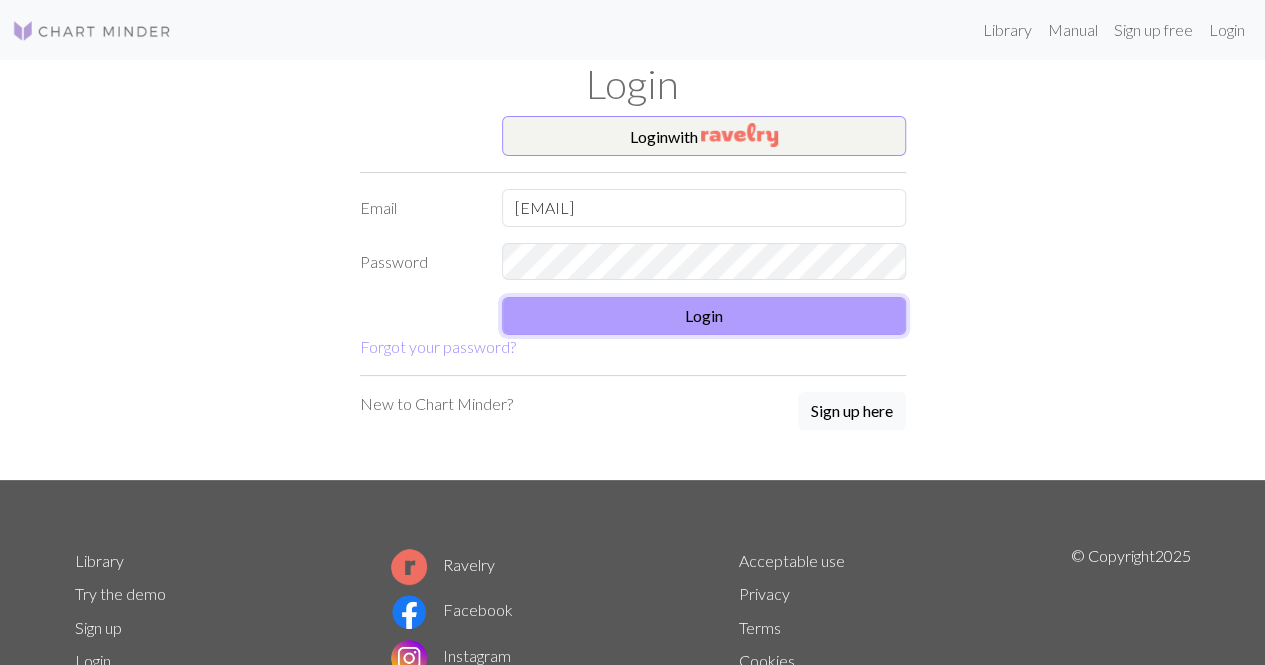 click on "Login" at bounding box center (704, 316) 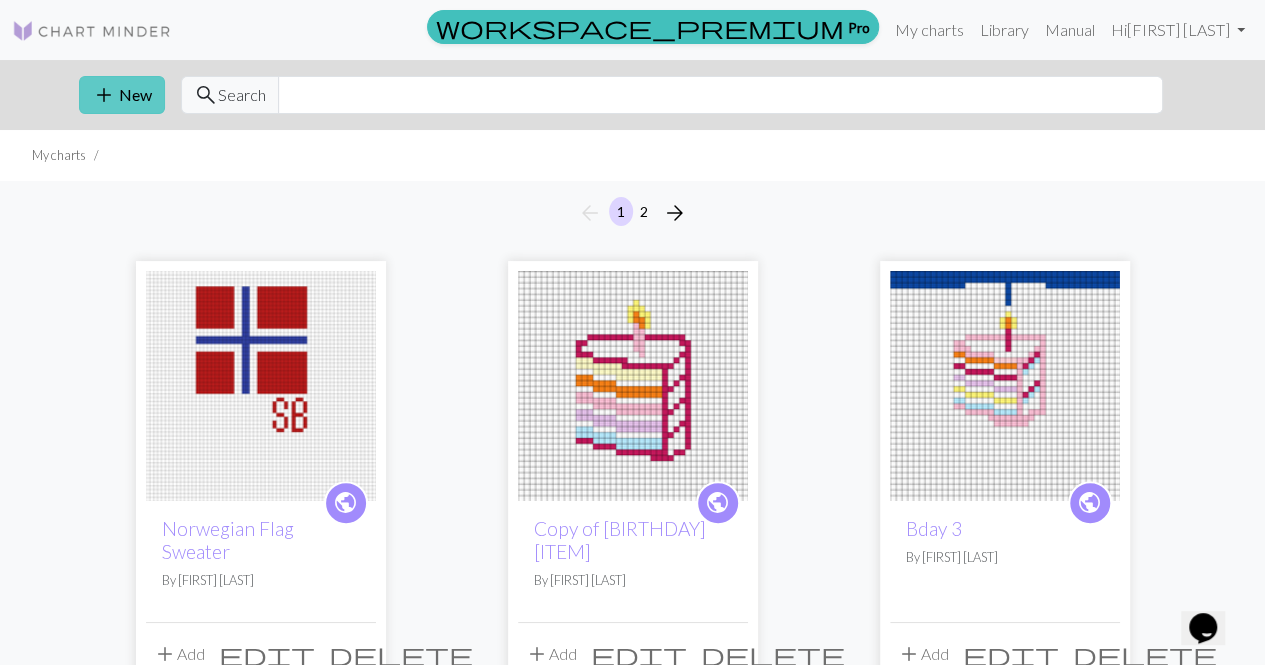 click on "add   New" at bounding box center (122, 95) 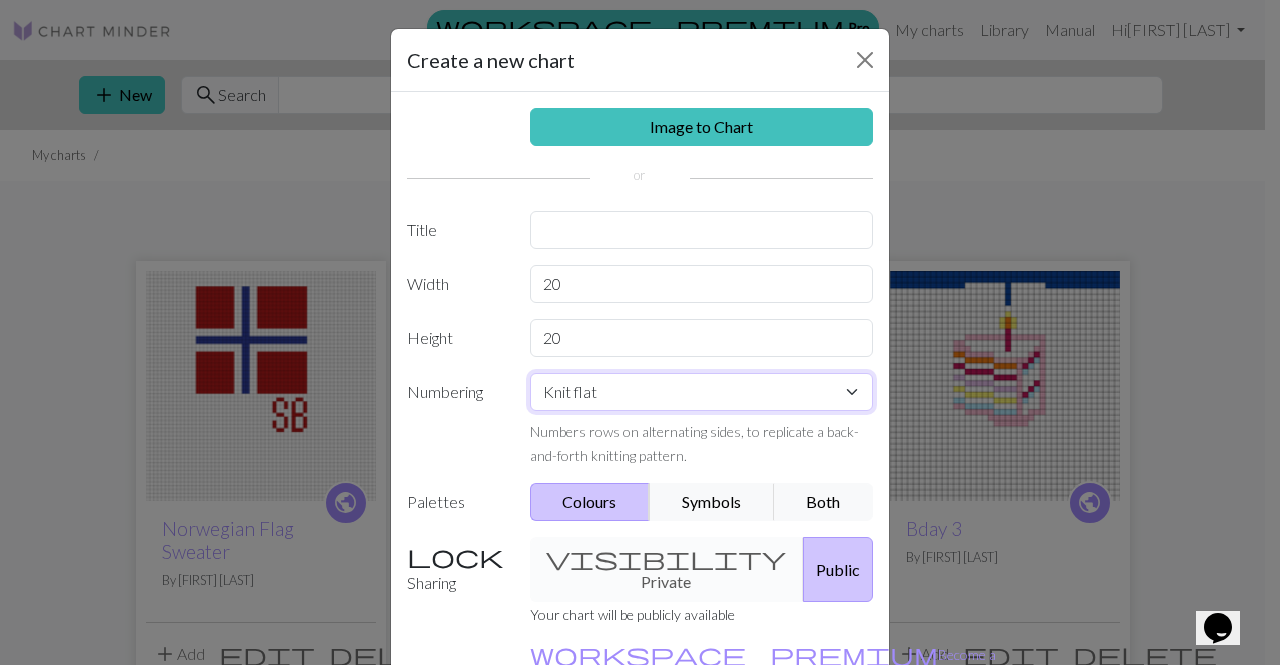click on "Knit flat Knit in the round Lace knitting Cross stitch" at bounding box center (702, 392) 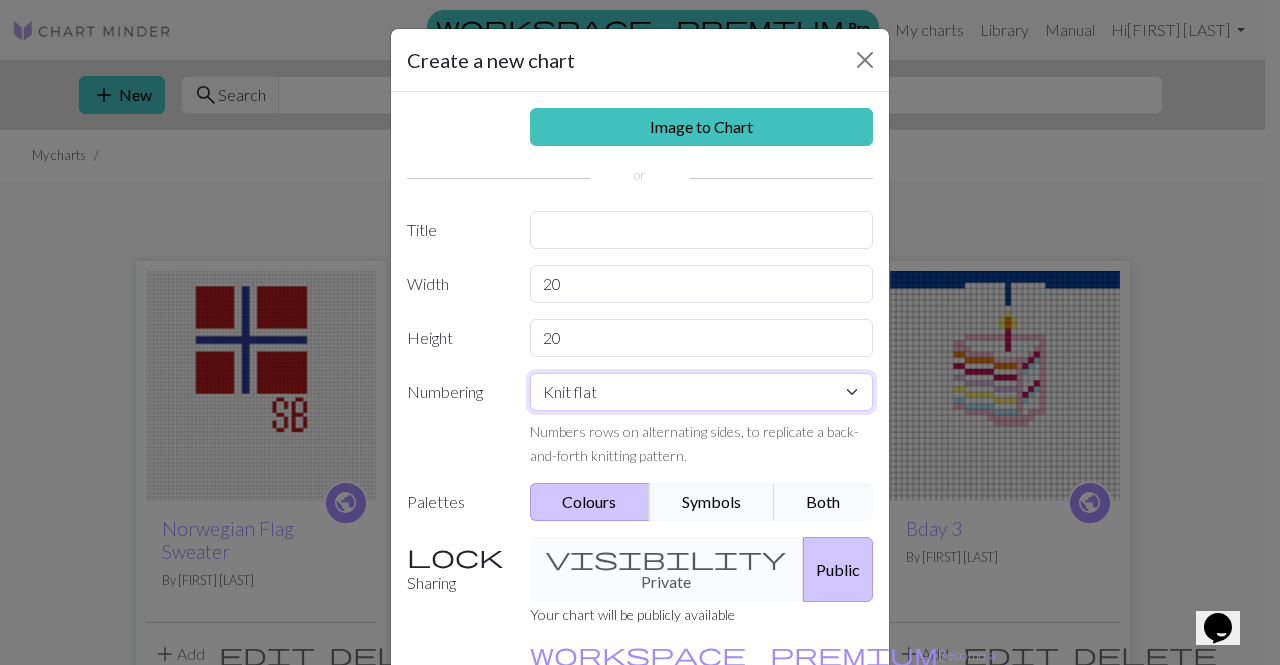 select on "round" 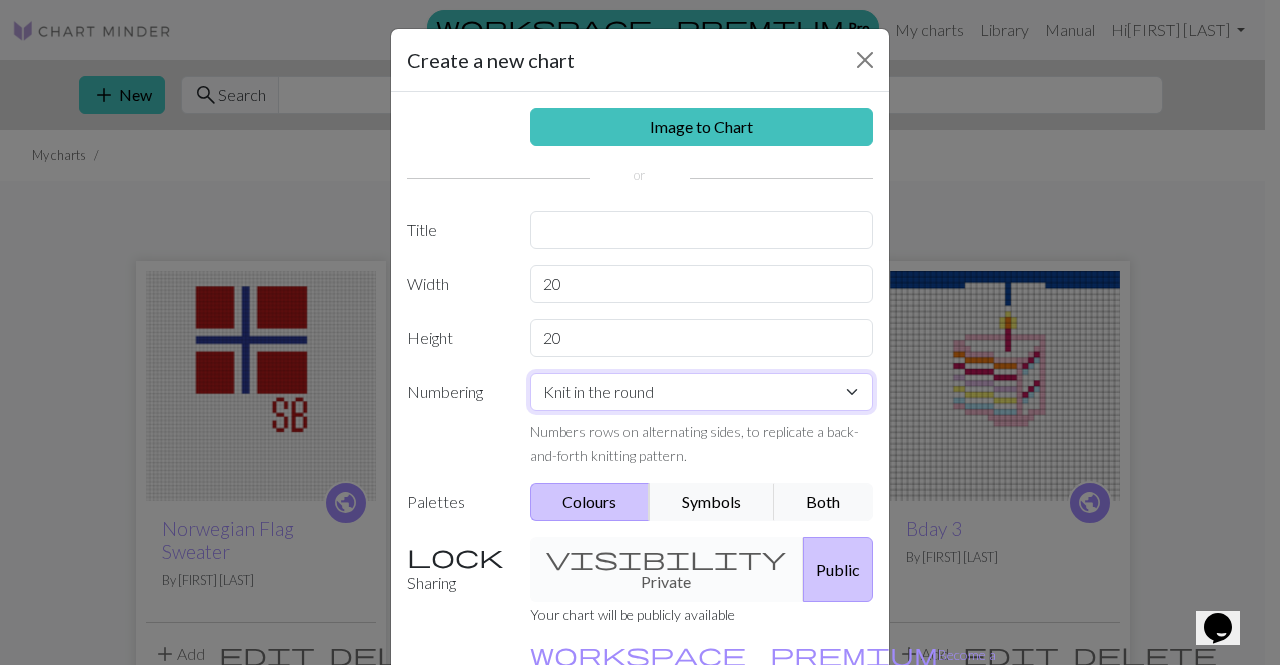 click on "Knit flat Knit in the round Lace knitting Cross stitch" at bounding box center [702, 392] 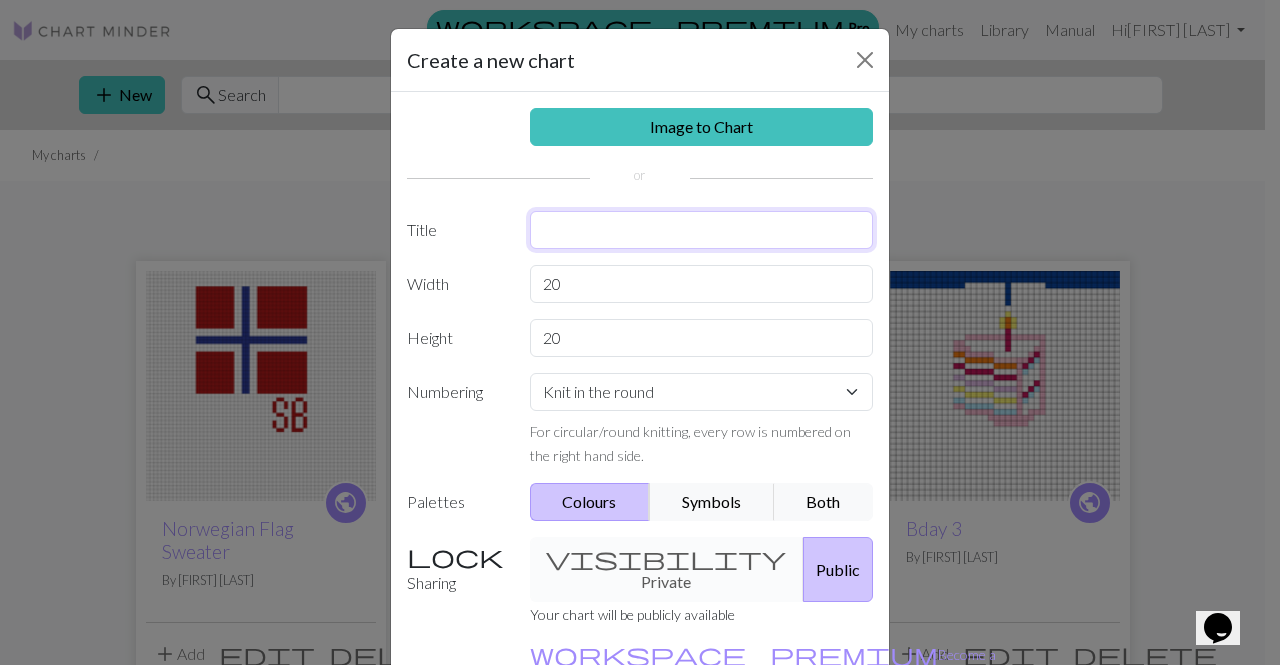 click at bounding box center (702, 230) 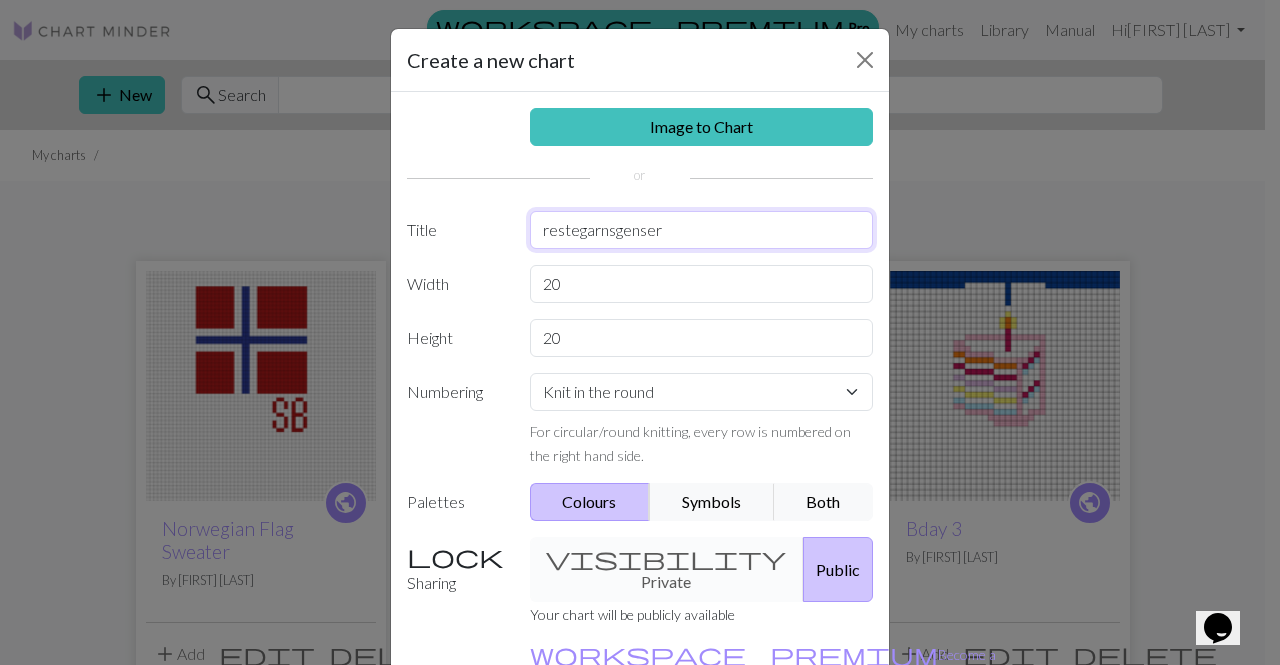 type on "restegarnsgenser" 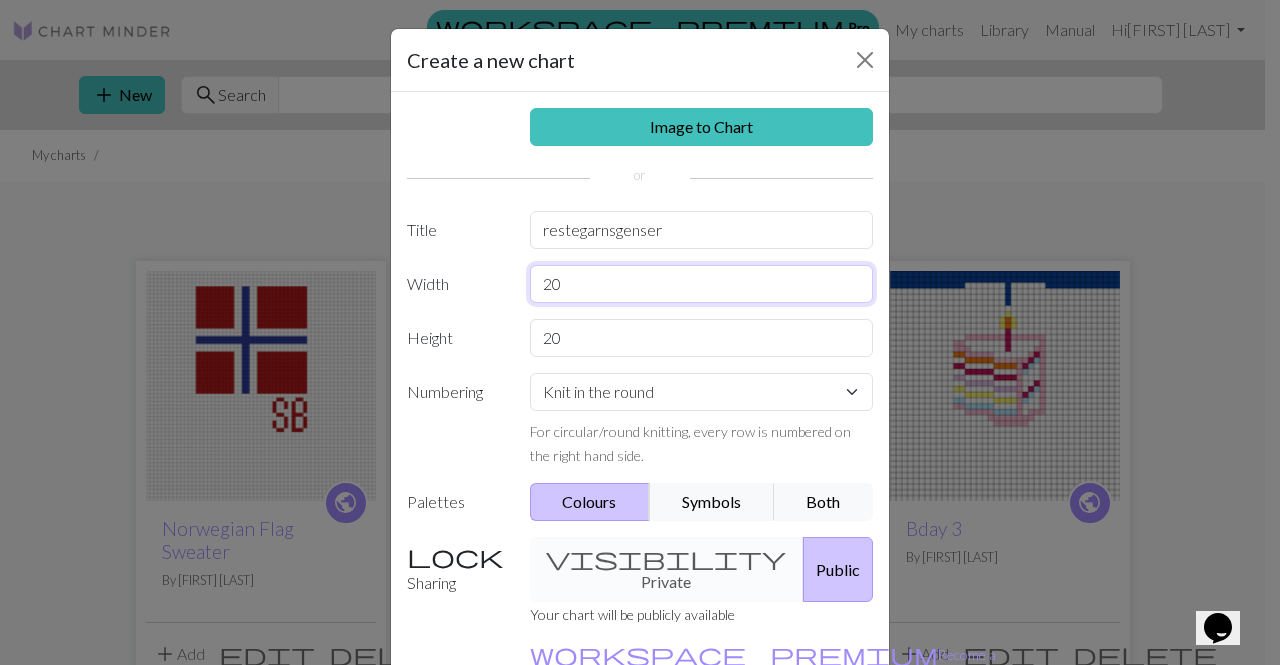 click on "20" at bounding box center (702, 284) 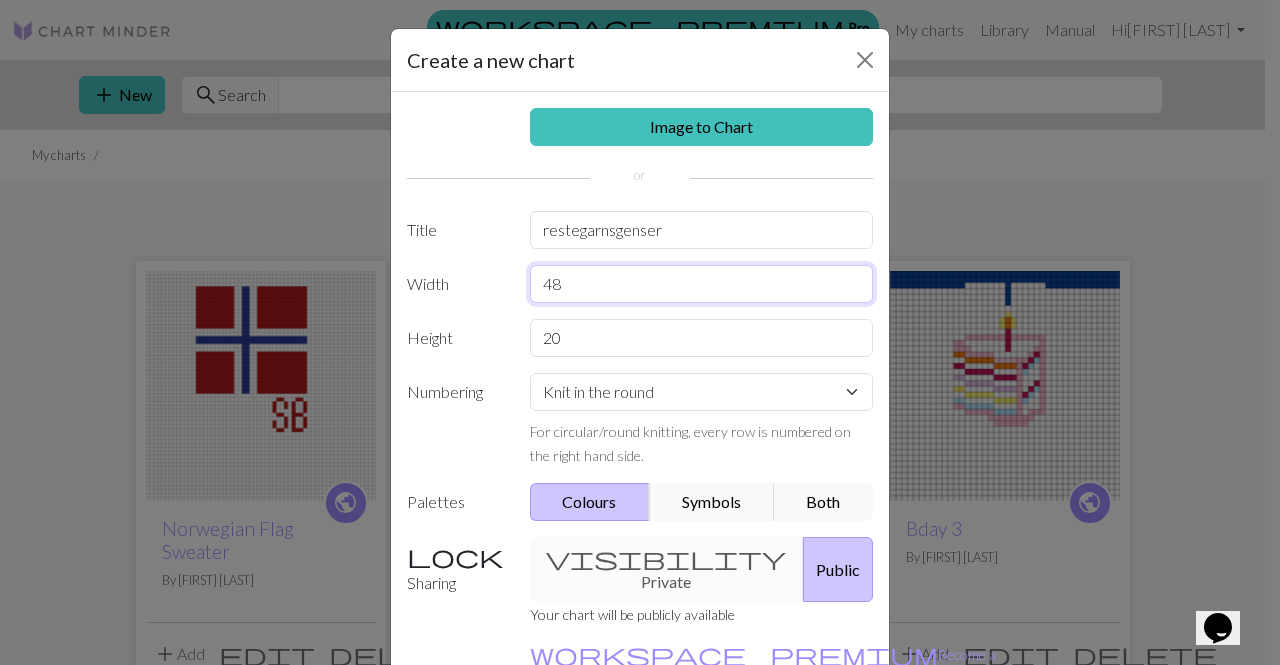 type on "48" 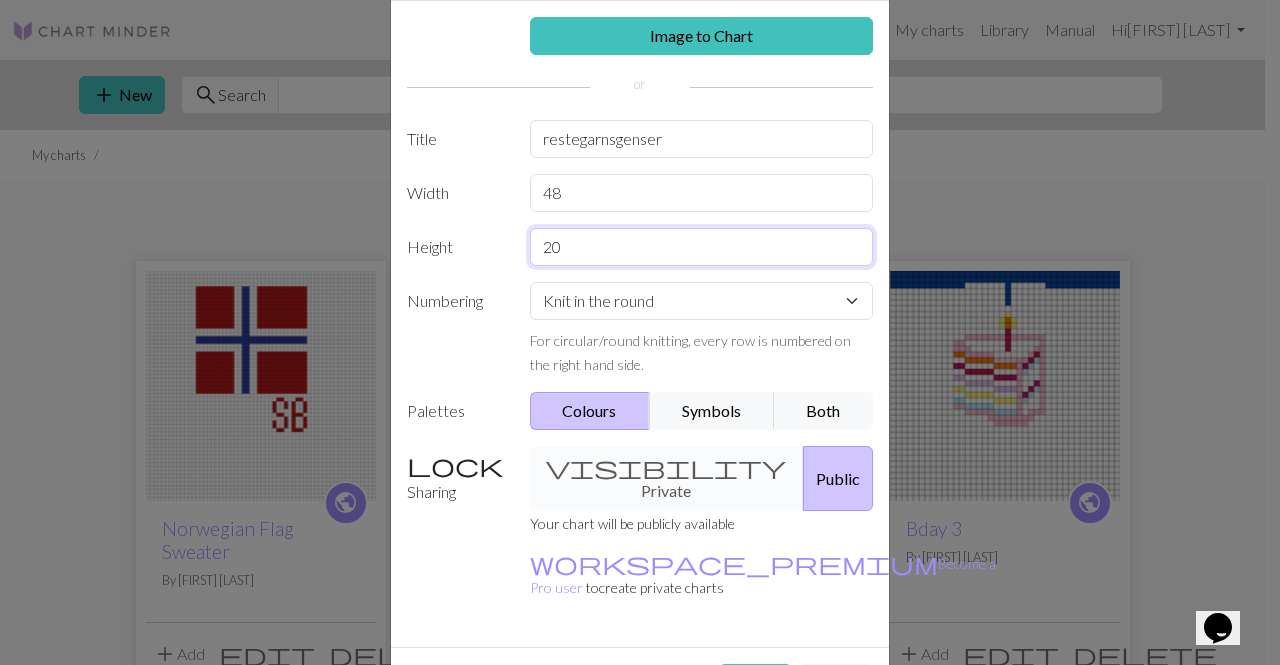 scroll, scrollTop: 120, scrollLeft: 0, axis: vertical 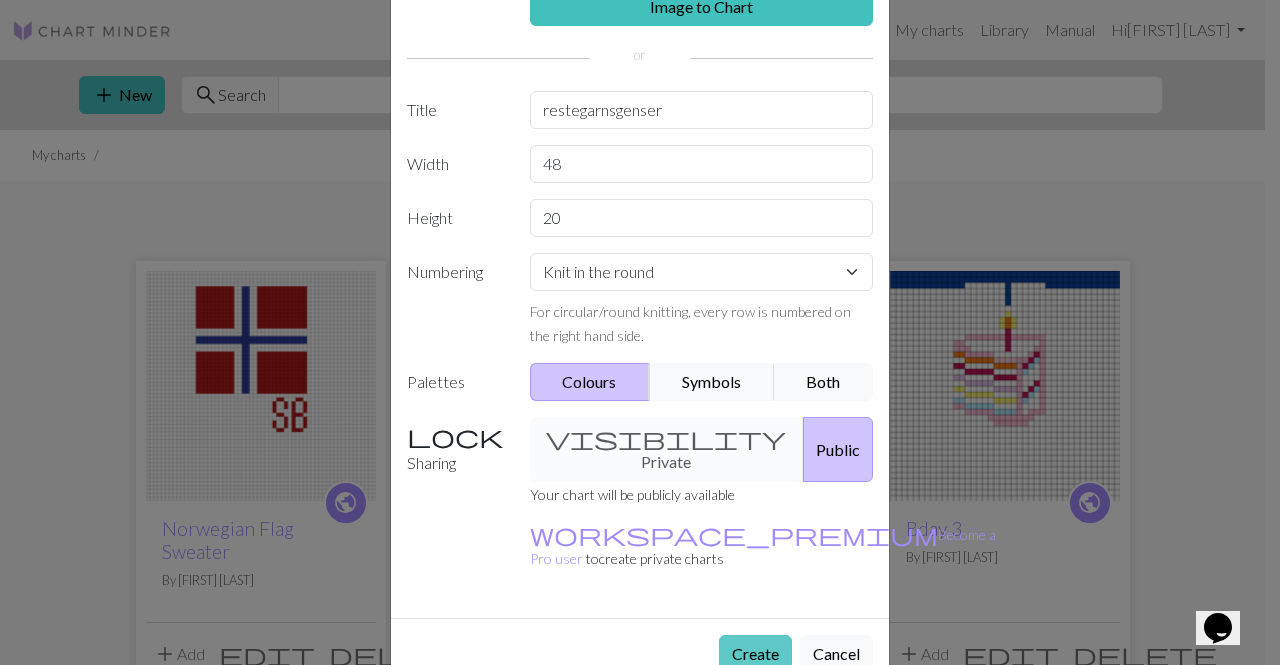 click on "Create" at bounding box center [755, 654] 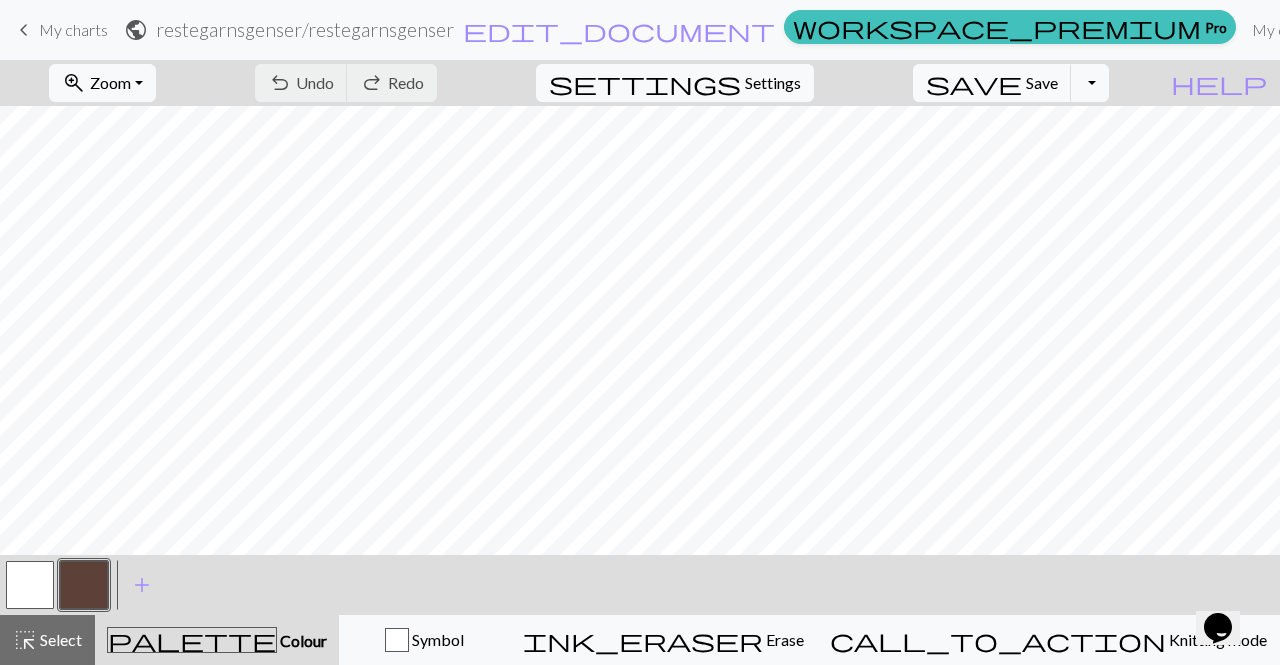 click at bounding box center (84, 585) 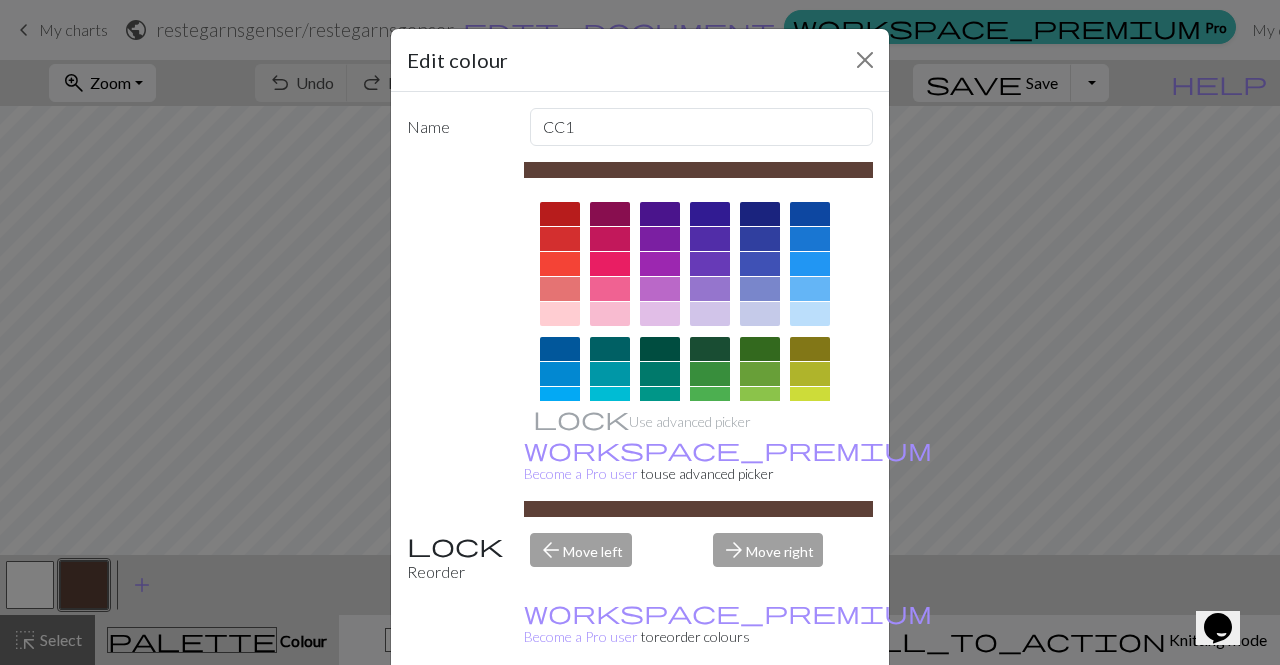 click at bounding box center (610, 239) 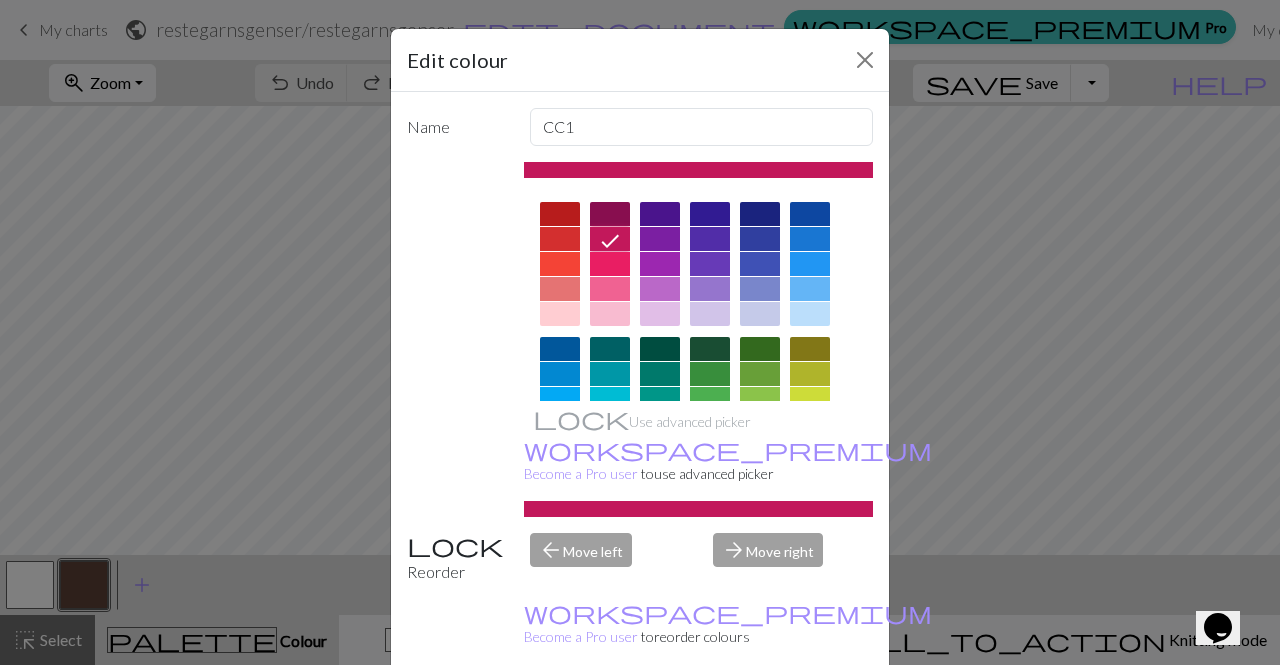 click on "Done" at bounding box center (760, 716) 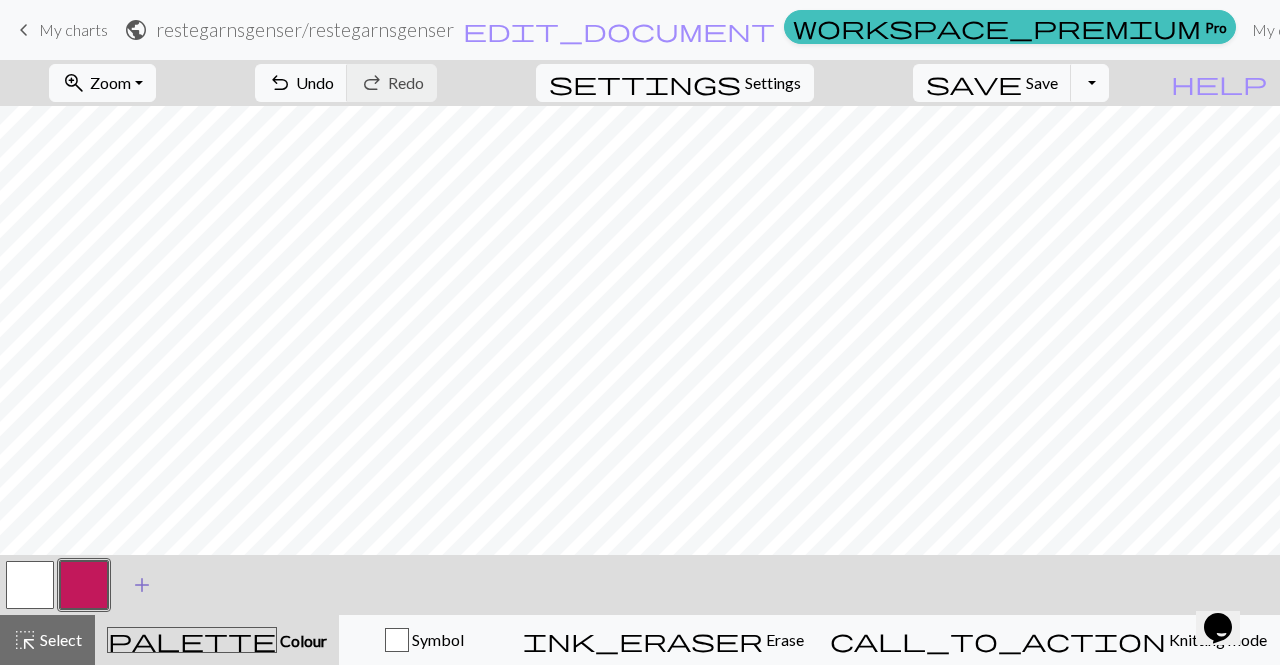 click on "add" at bounding box center [142, 585] 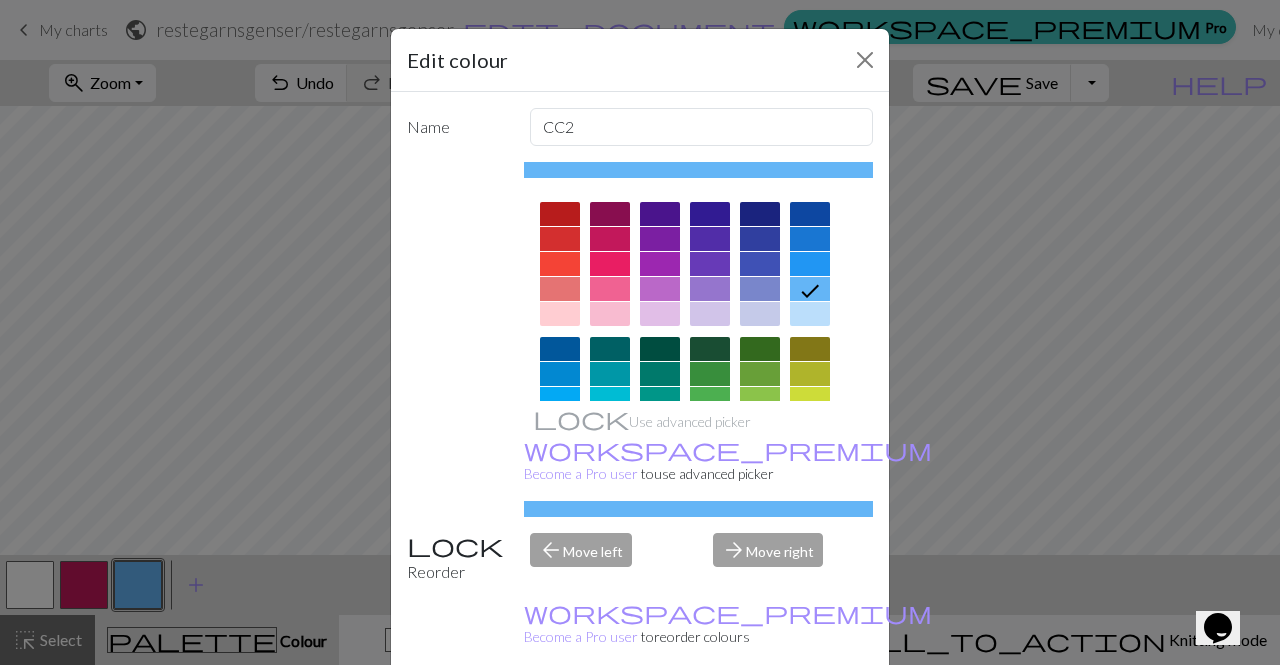 click at bounding box center [610, 314] 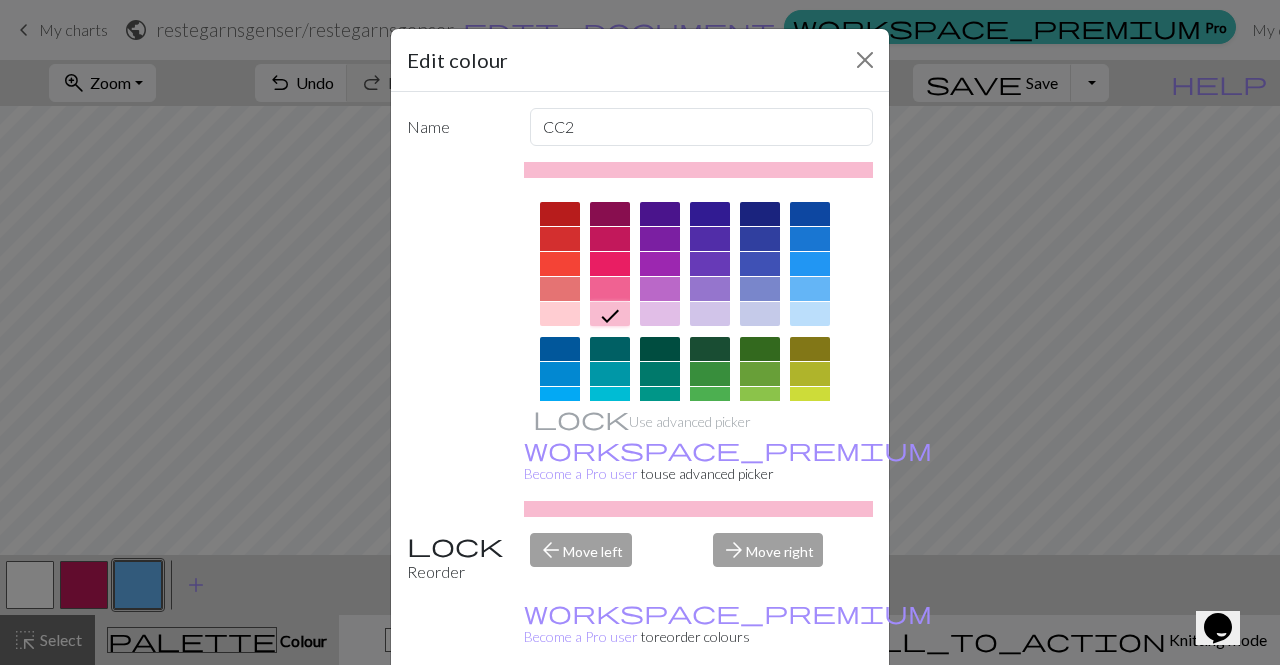 click on "Done" at bounding box center (760, 716) 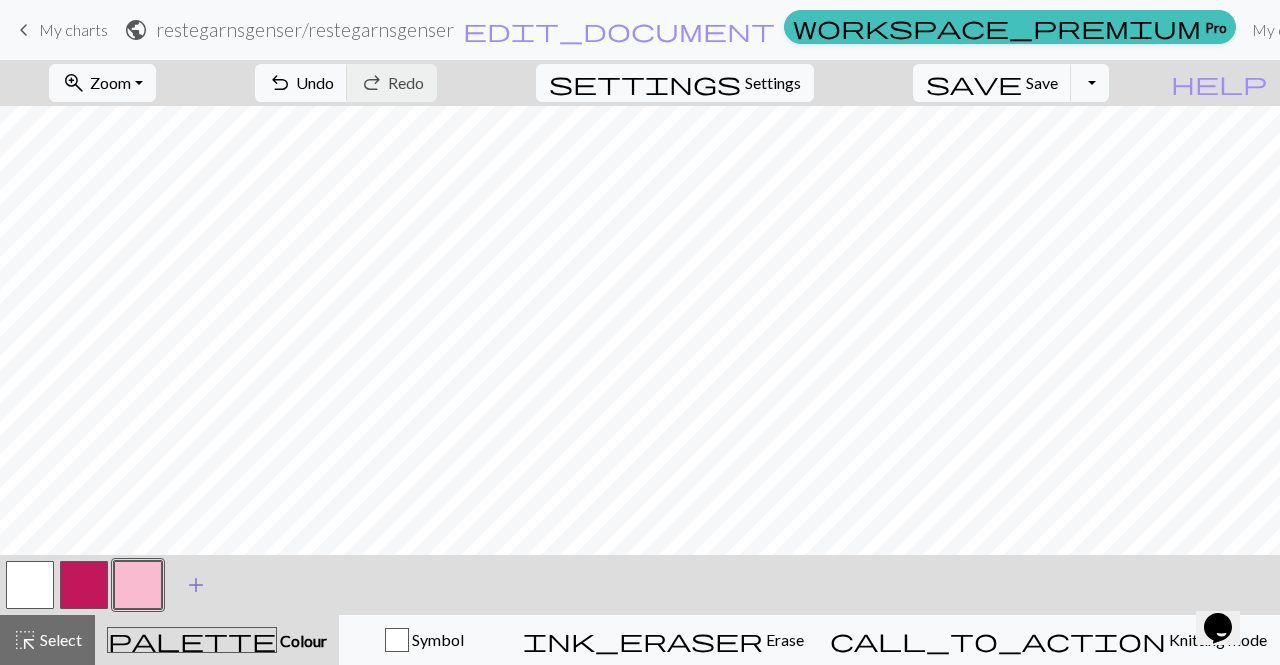 click on "add" at bounding box center (196, 585) 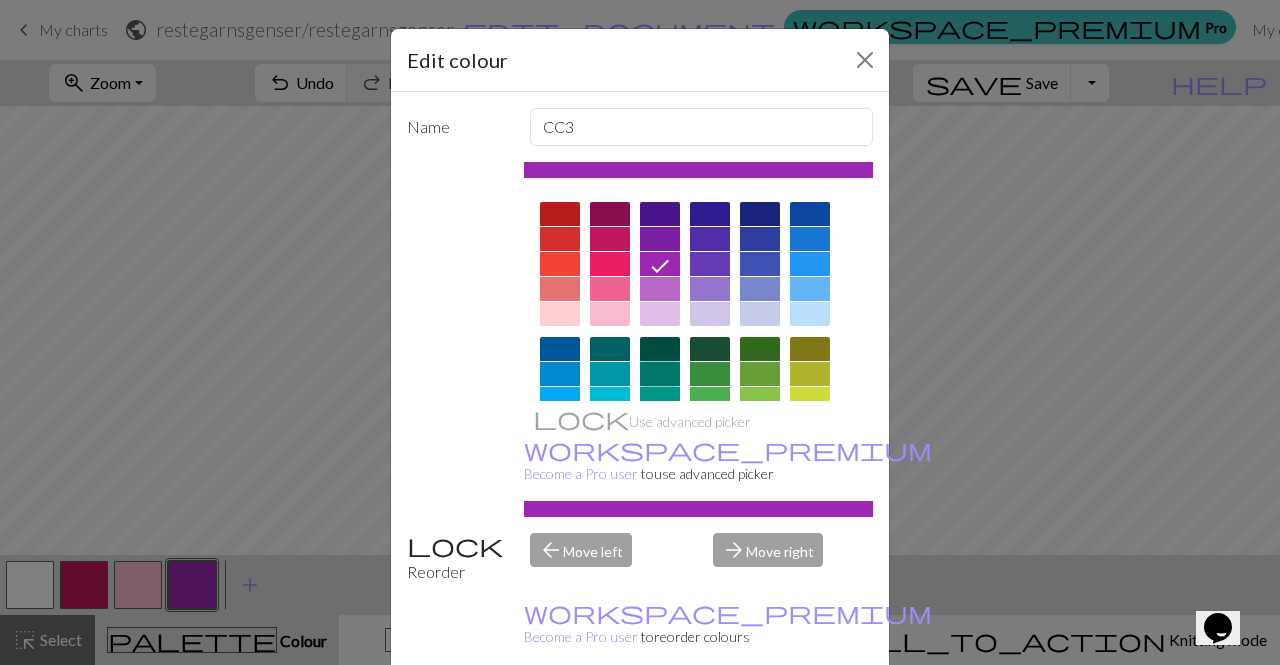 click at bounding box center [660, 374] 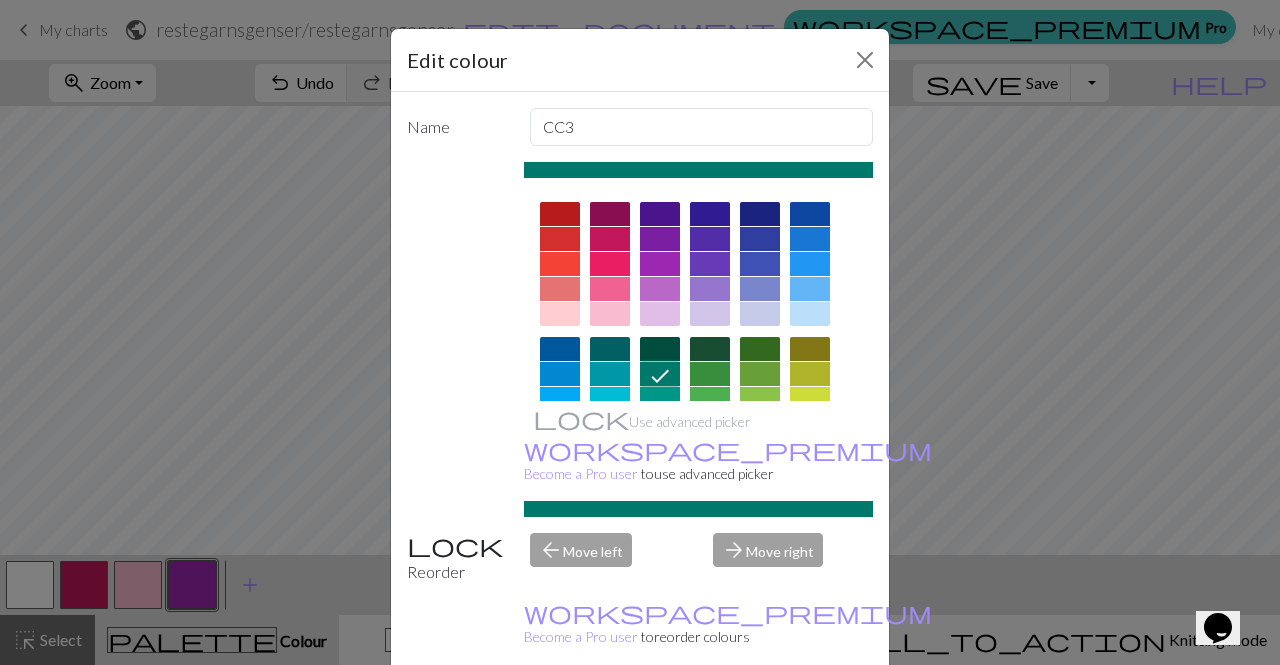 click on "Done" at bounding box center [760, 716] 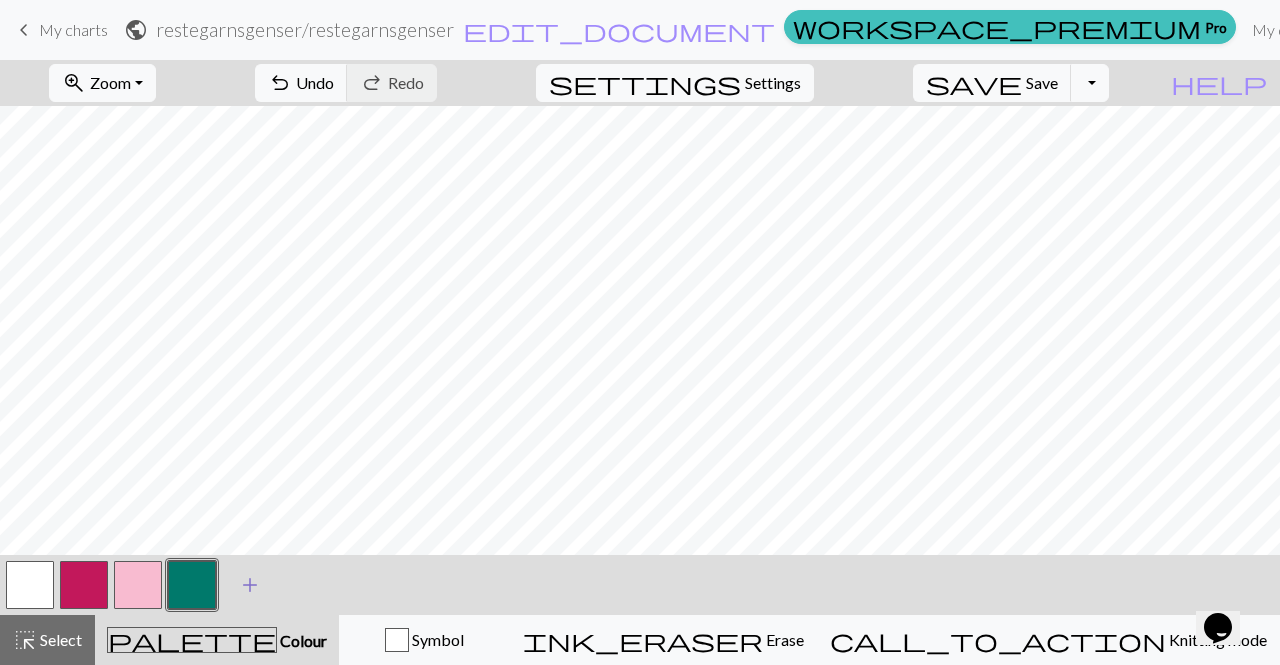 click on "add" at bounding box center [250, 585] 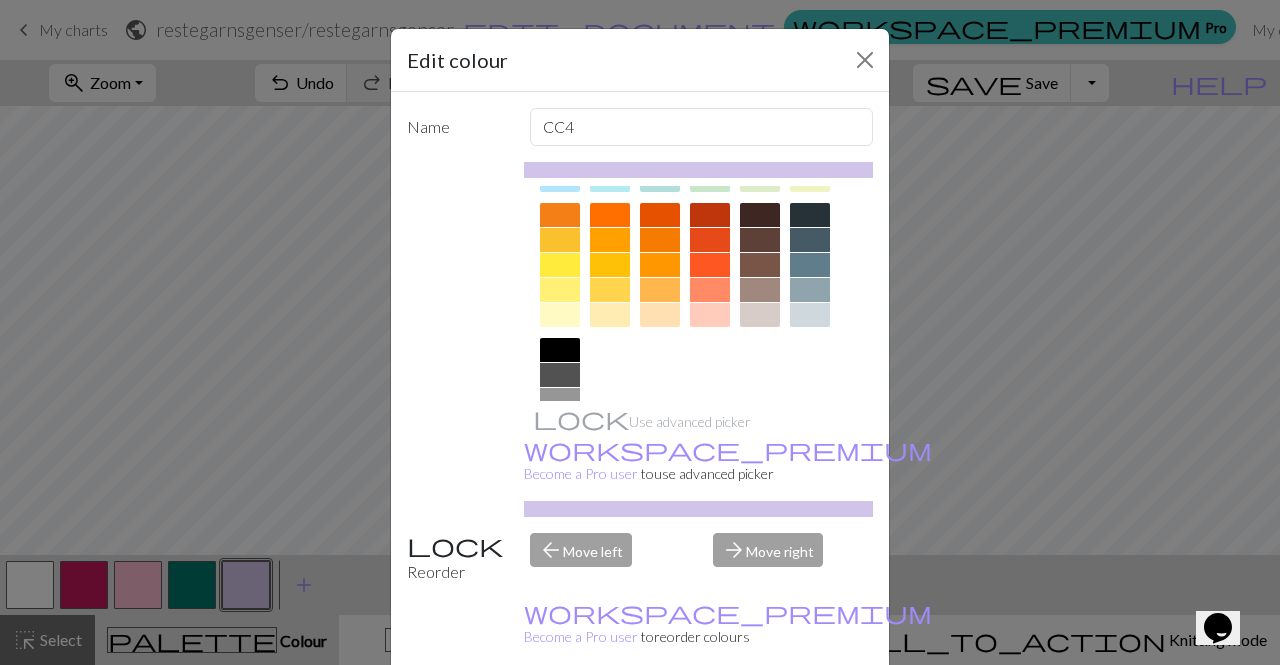 scroll, scrollTop: 268, scrollLeft: 0, axis: vertical 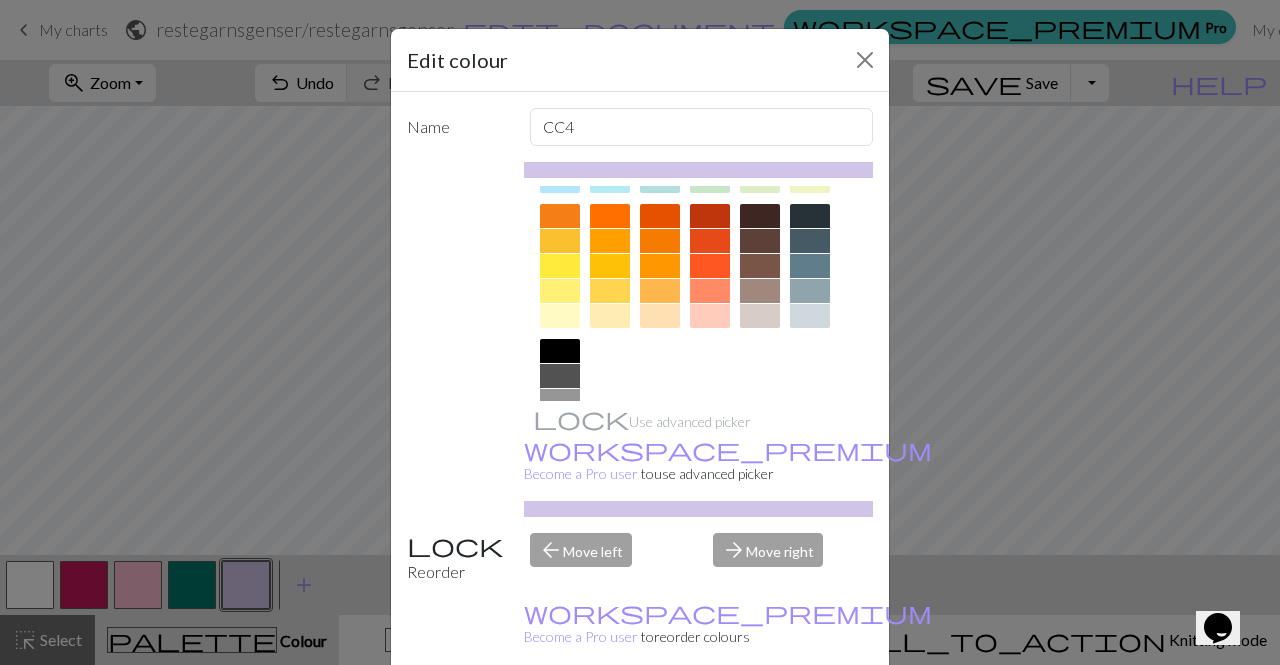 click at bounding box center [810, 291] 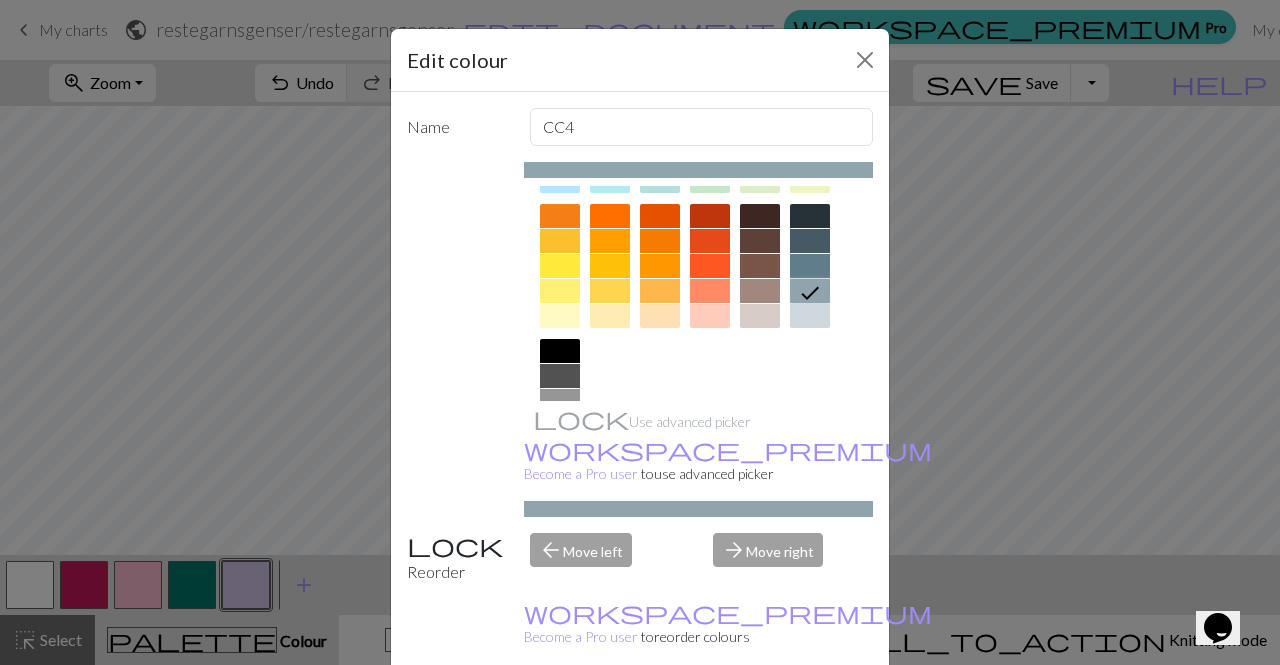 click on "Done" at bounding box center [760, 716] 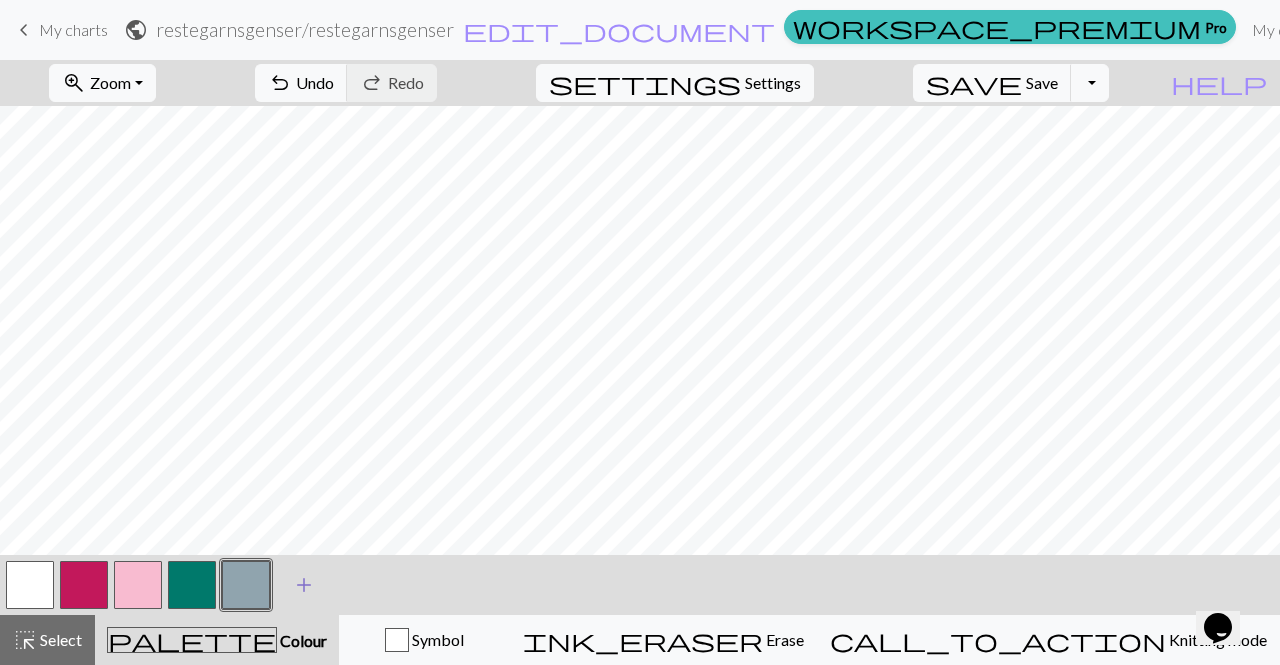 click on "add" at bounding box center (304, 585) 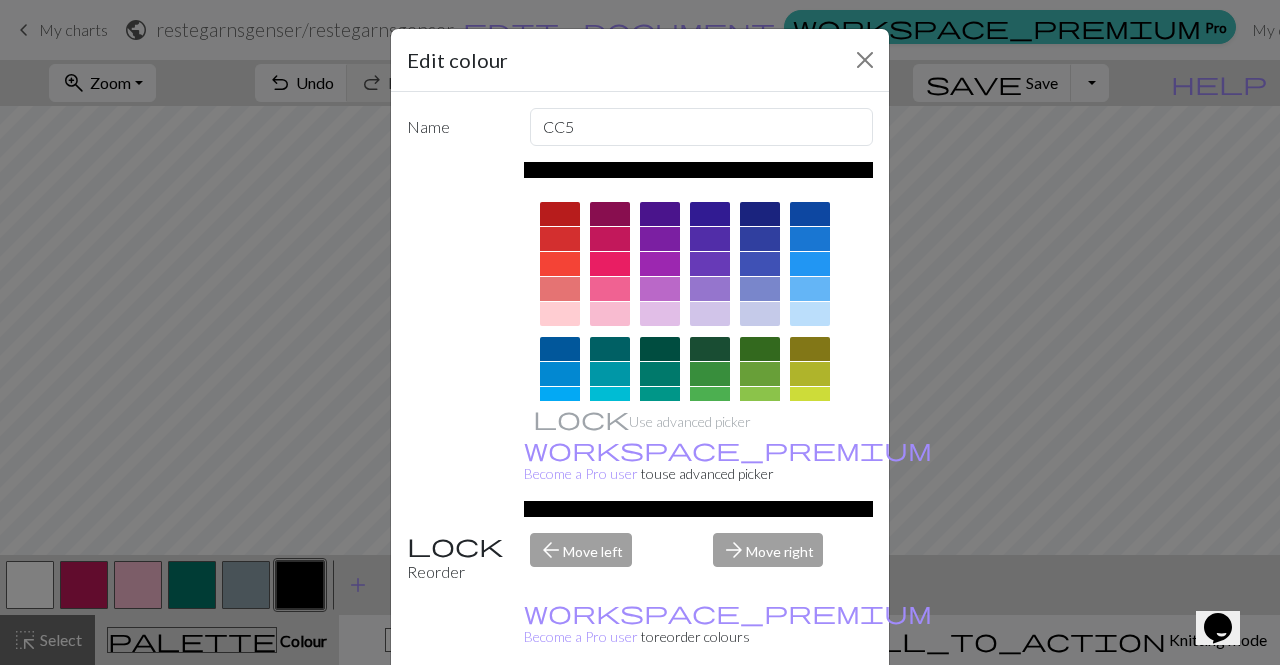 click at bounding box center (560, 214) 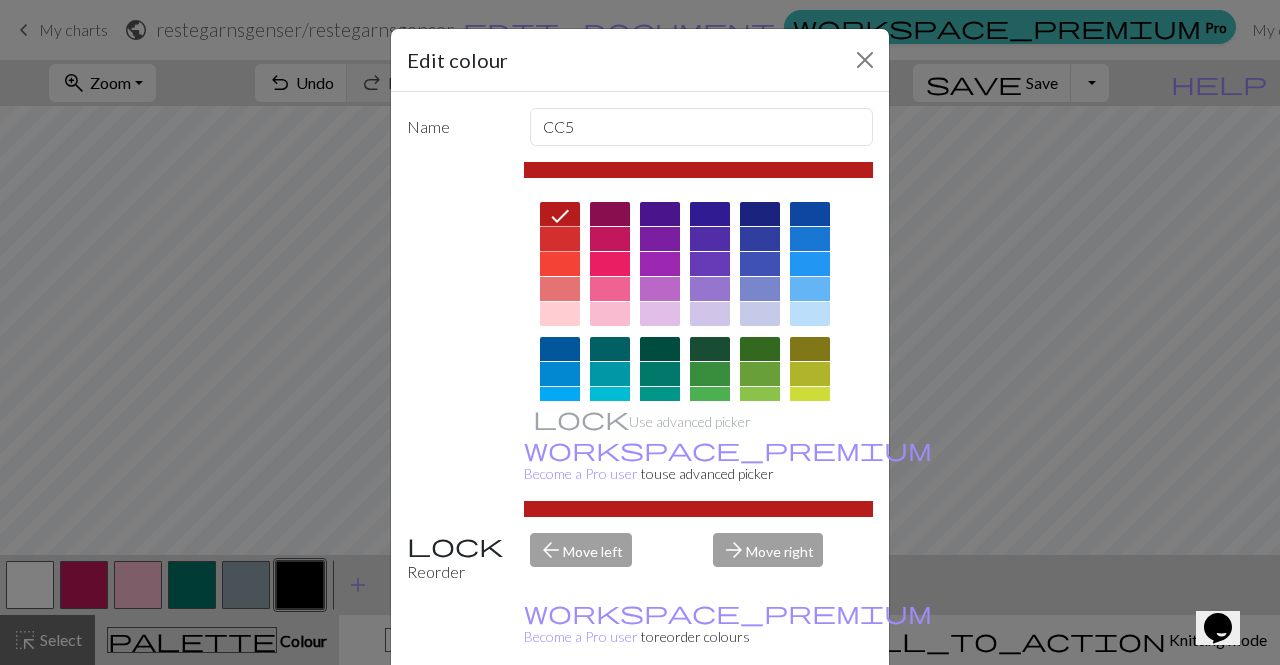 click at bounding box center (560, 239) 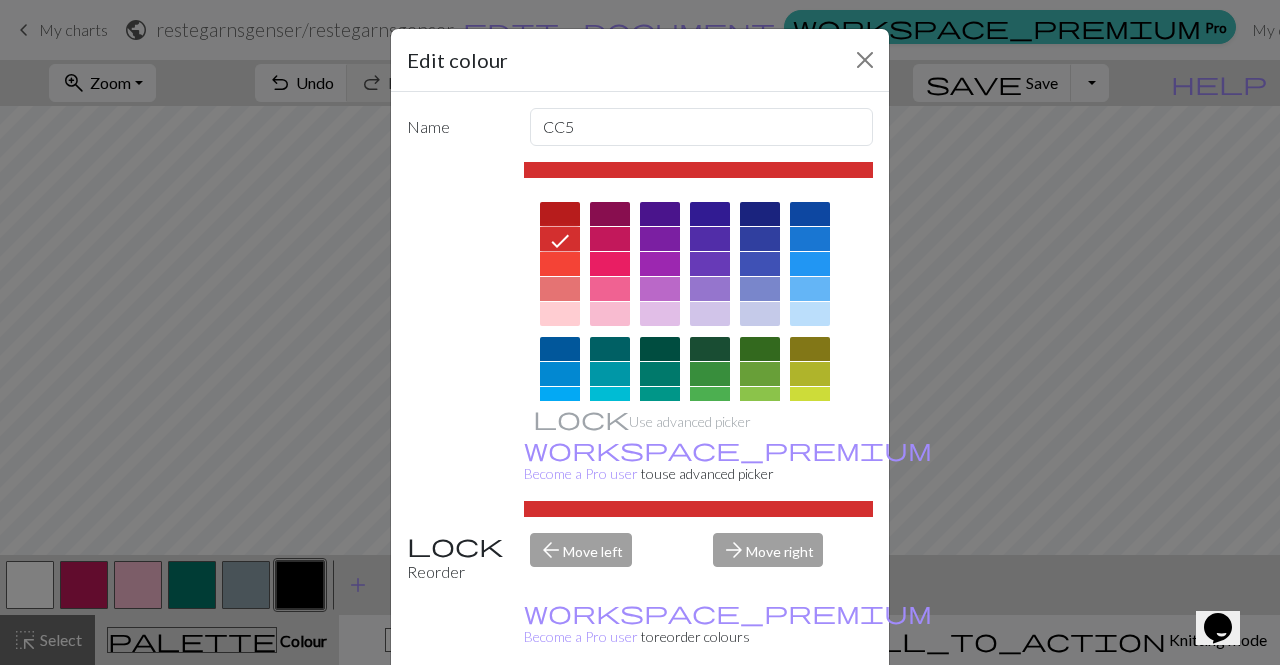 click at bounding box center [610, 214] 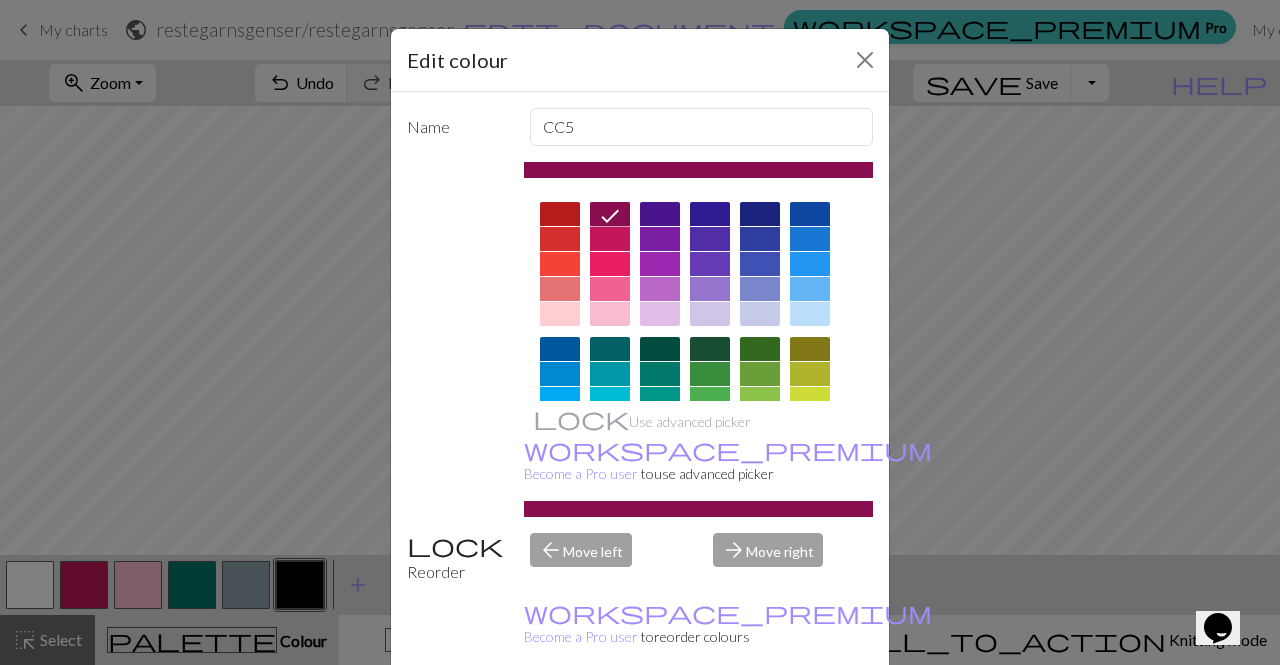 click on "Done" at bounding box center (760, 716) 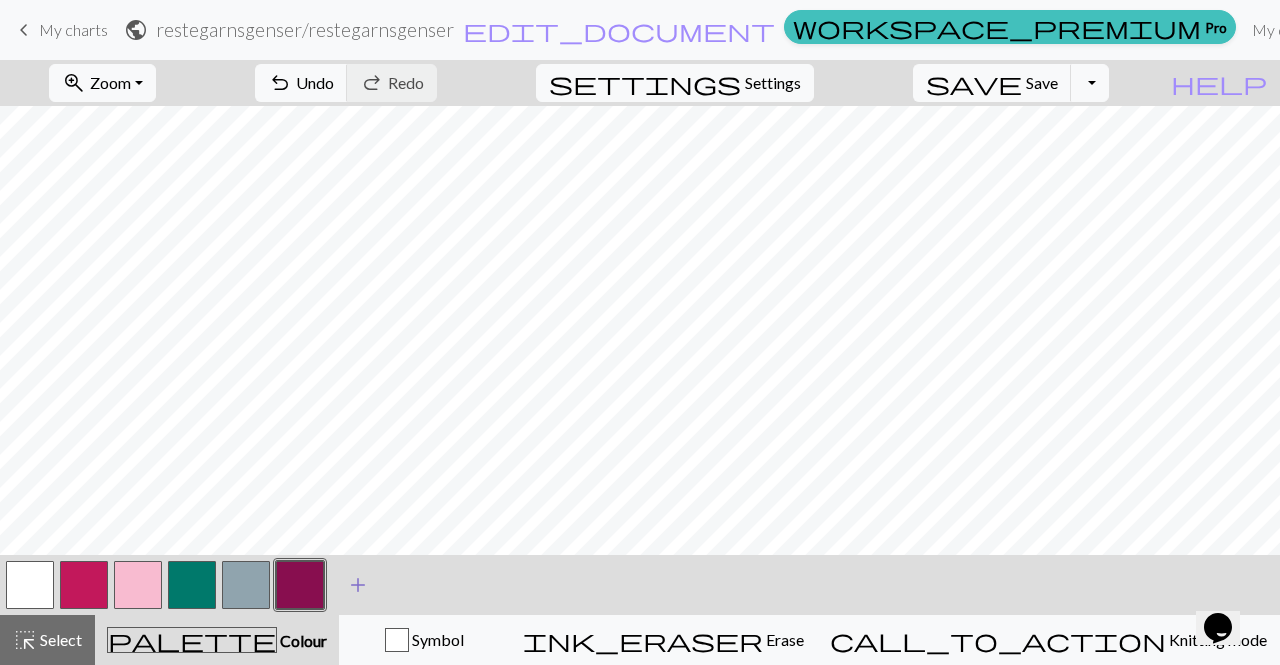 click on "add" at bounding box center (358, 585) 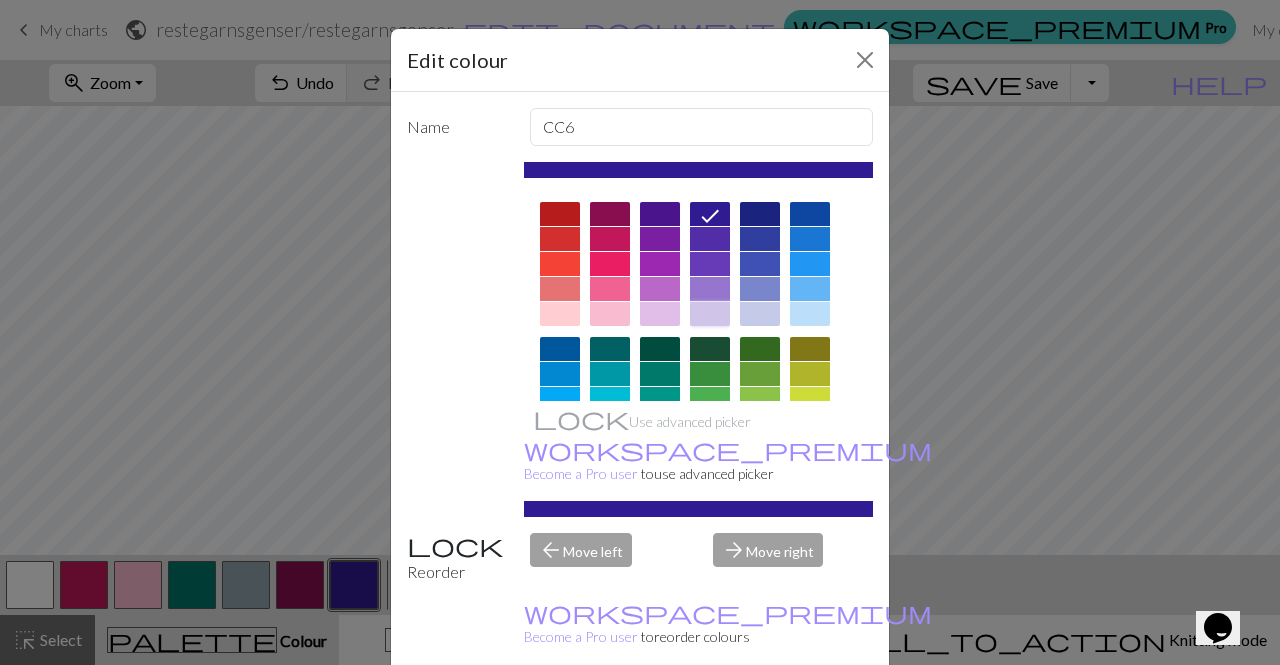 click at bounding box center (710, 314) 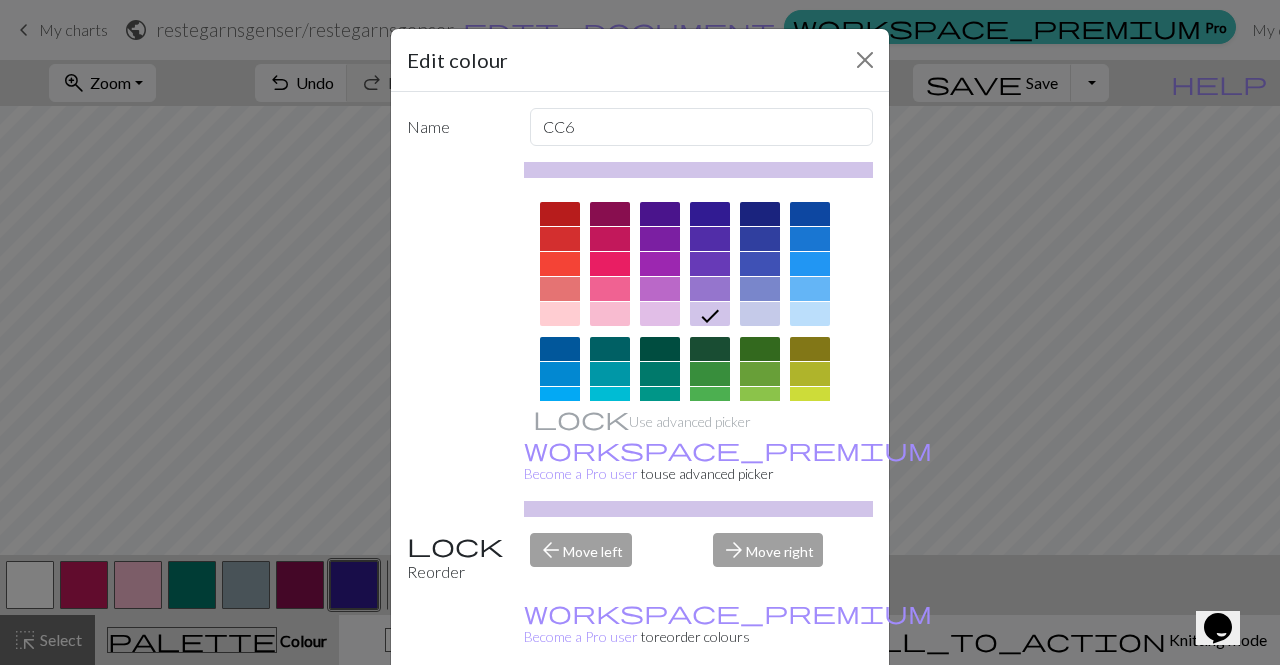 click on "Done" at bounding box center (760, 716) 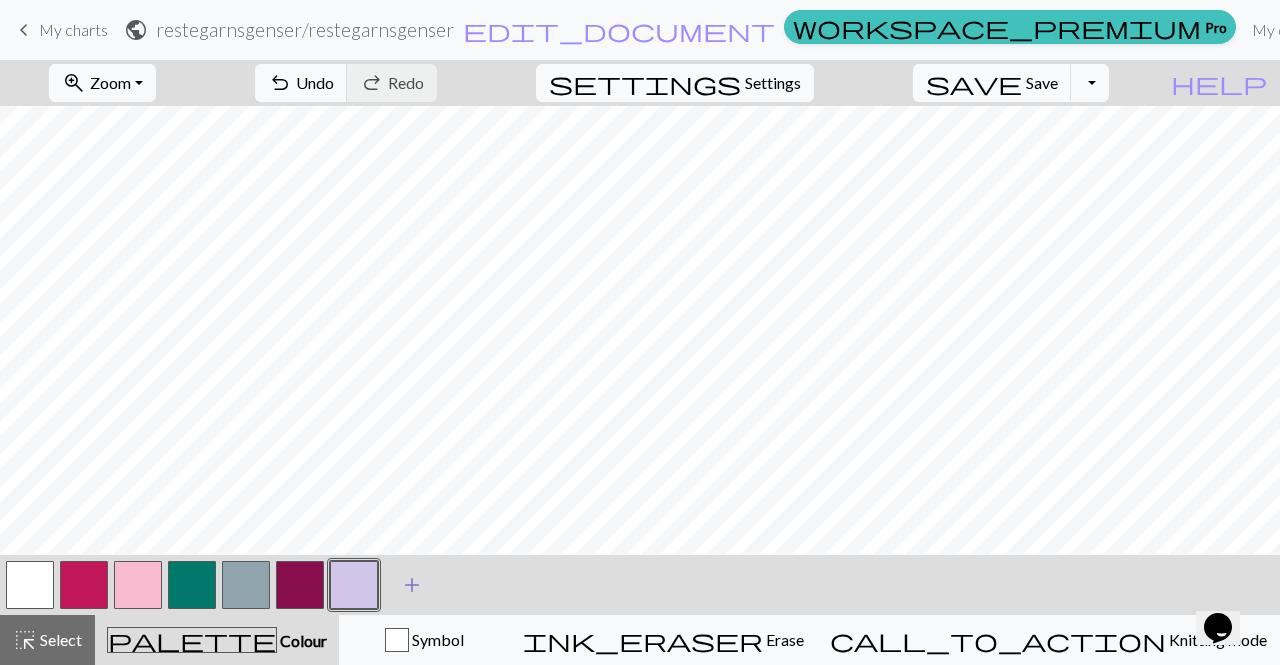 click on "add" at bounding box center [412, 585] 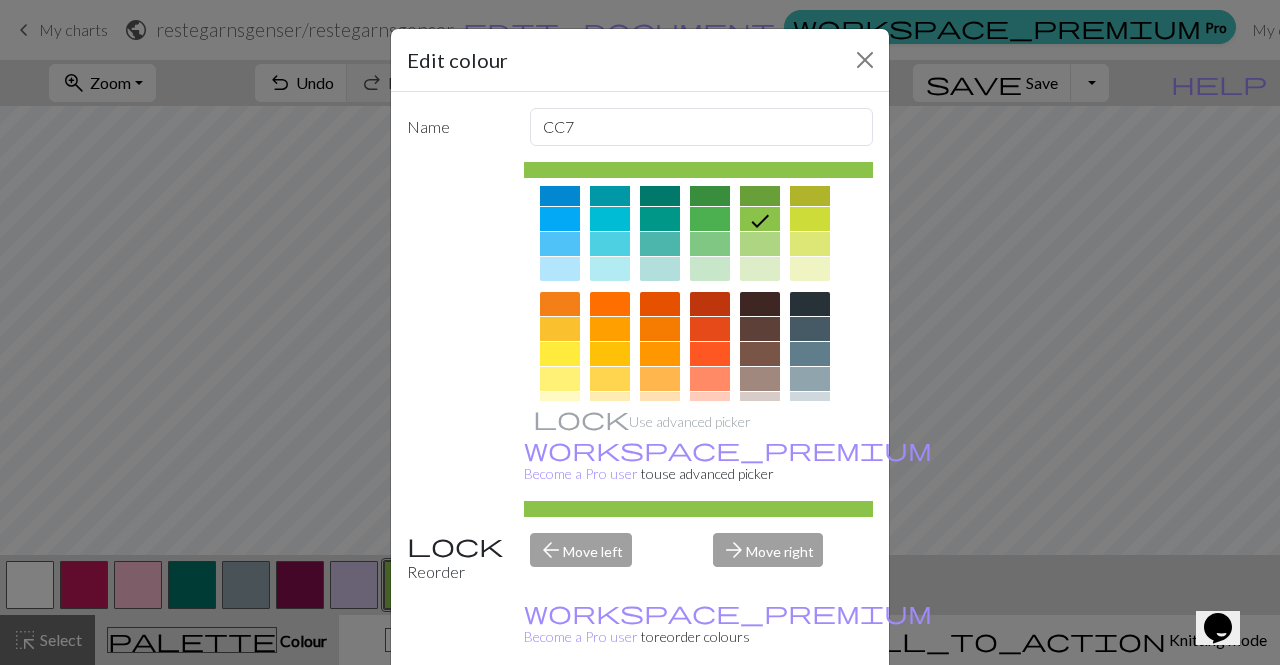scroll, scrollTop: 185, scrollLeft: 0, axis: vertical 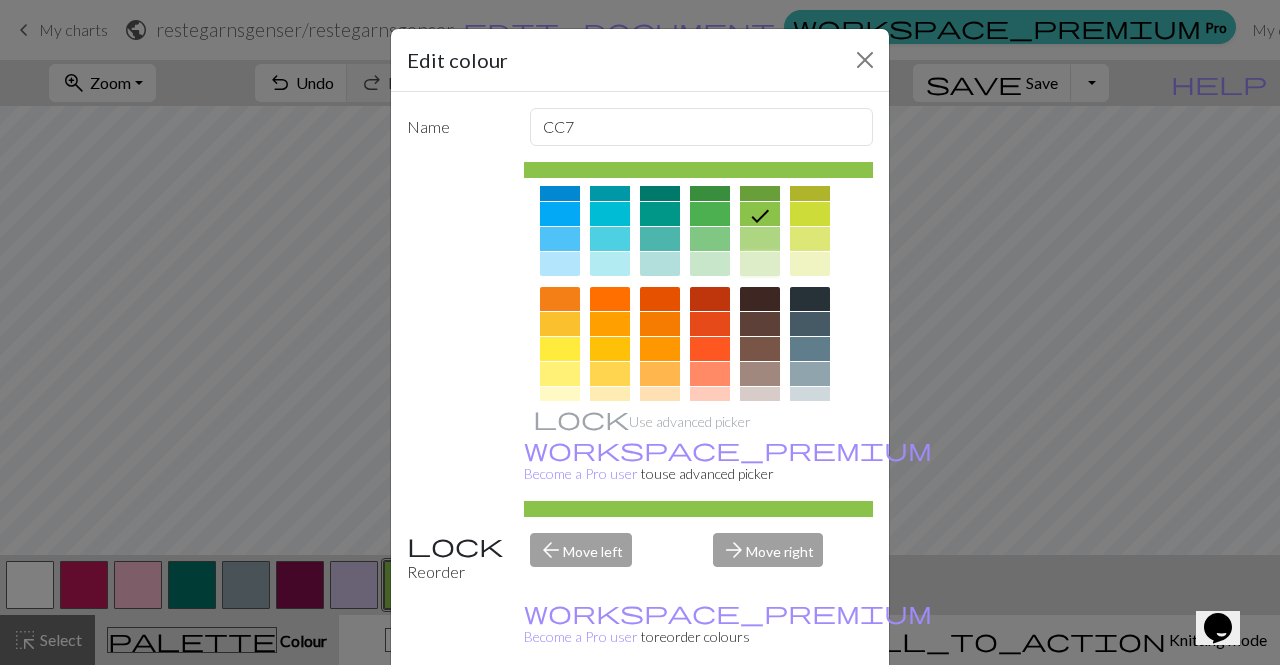 click at bounding box center (760, 264) 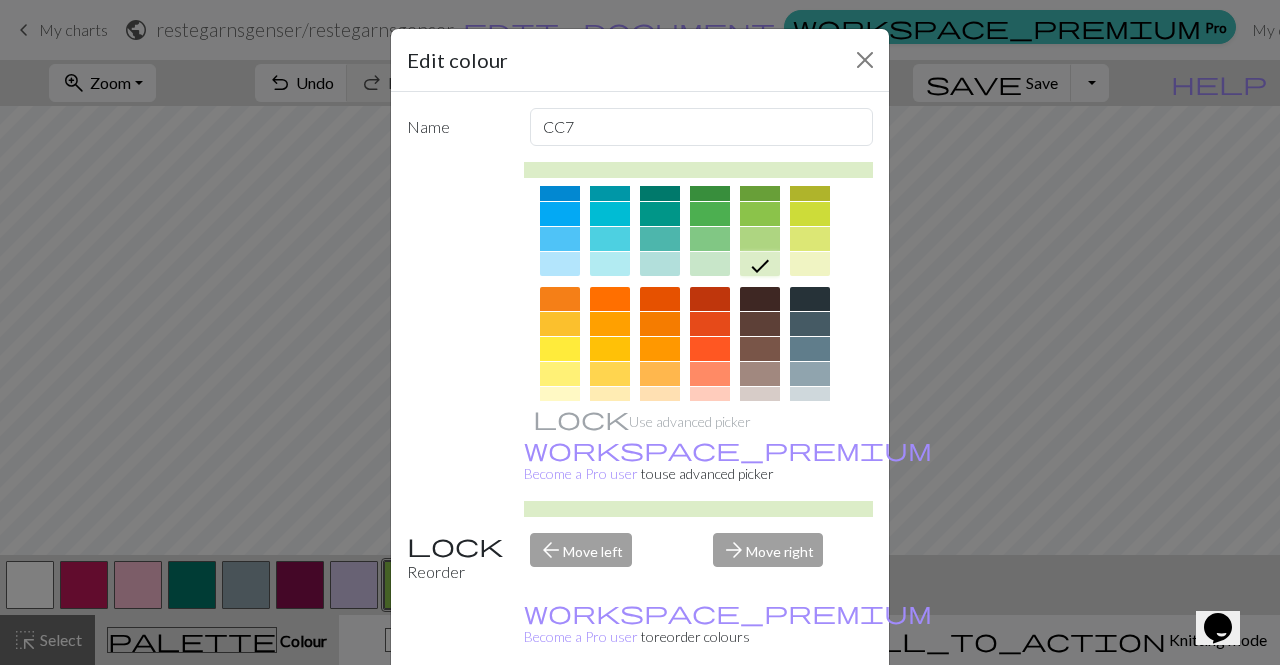 click on "Done" at bounding box center [760, 716] 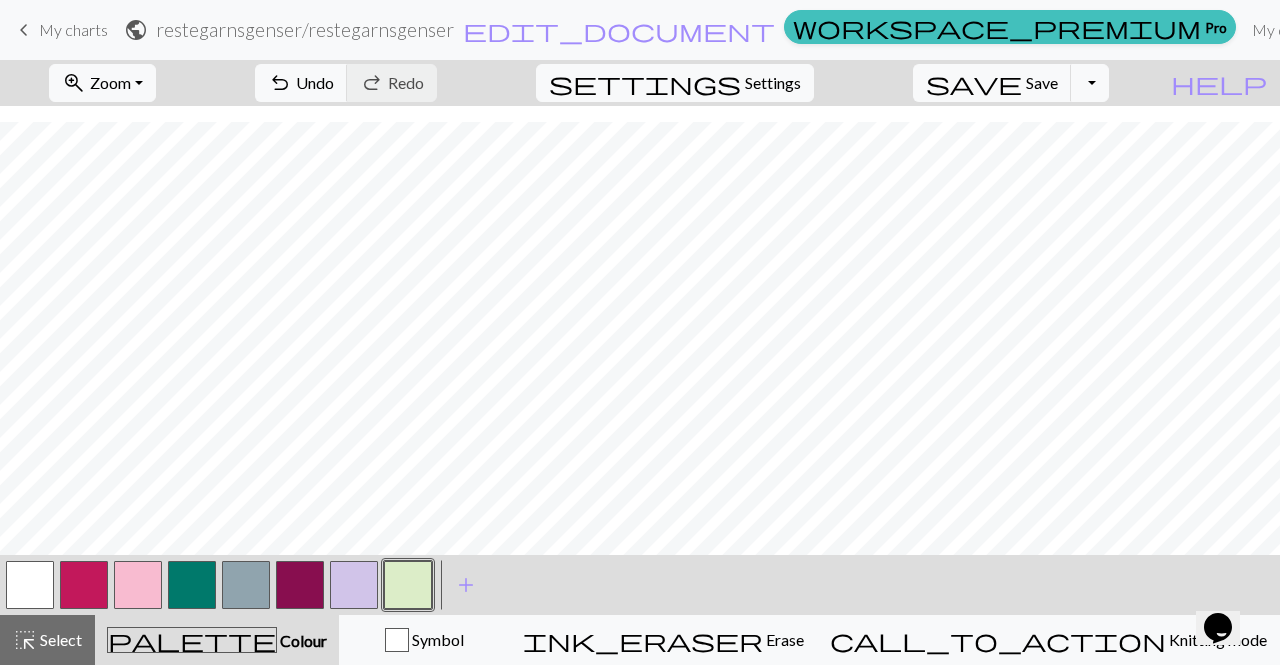 scroll, scrollTop: 16, scrollLeft: 0, axis: vertical 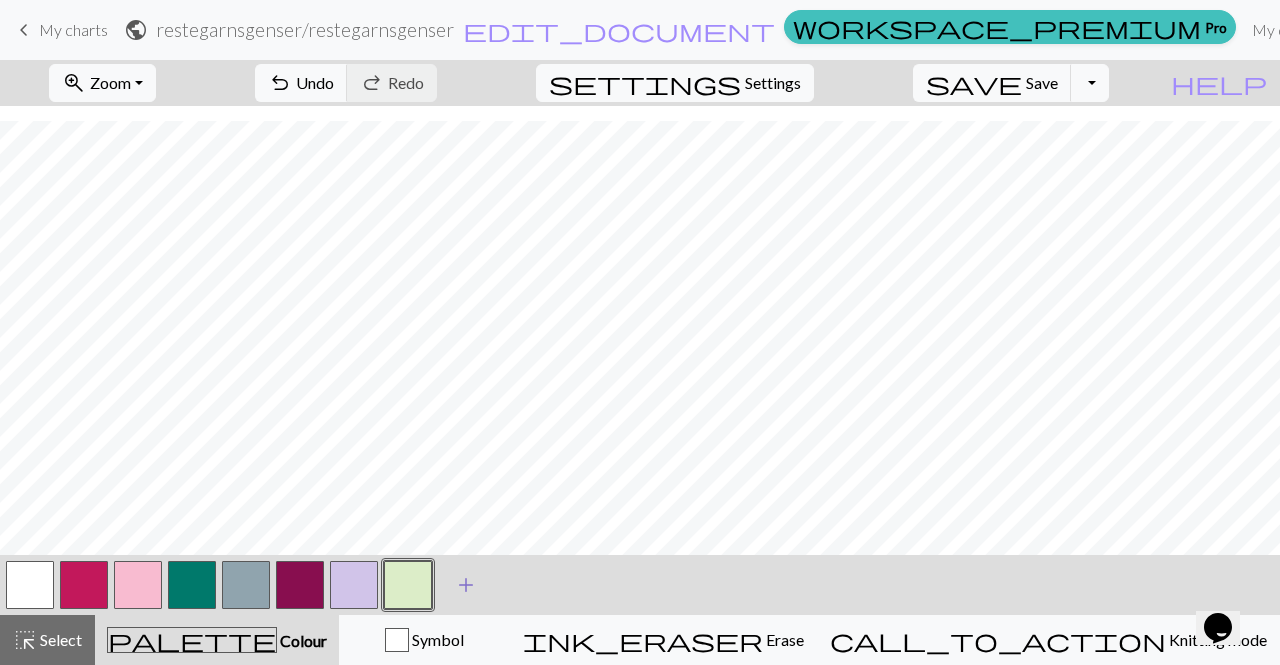 click on "add" at bounding box center (466, 585) 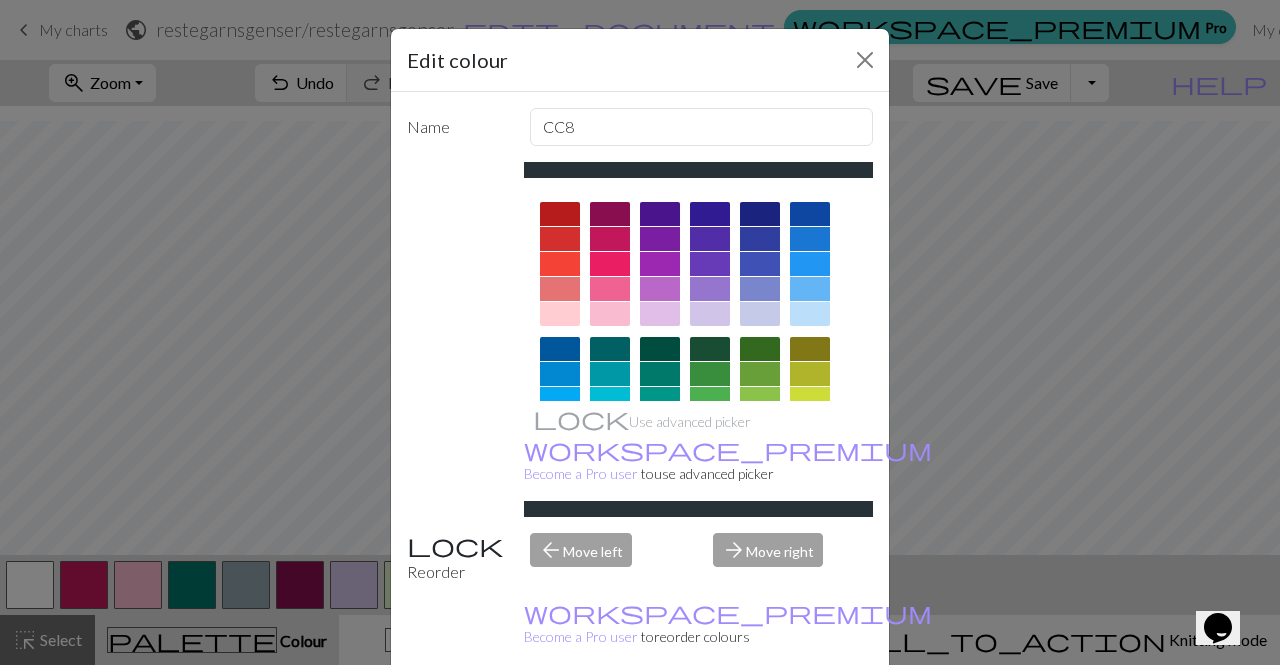 scroll, scrollTop: 141, scrollLeft: 0, axis: vertical 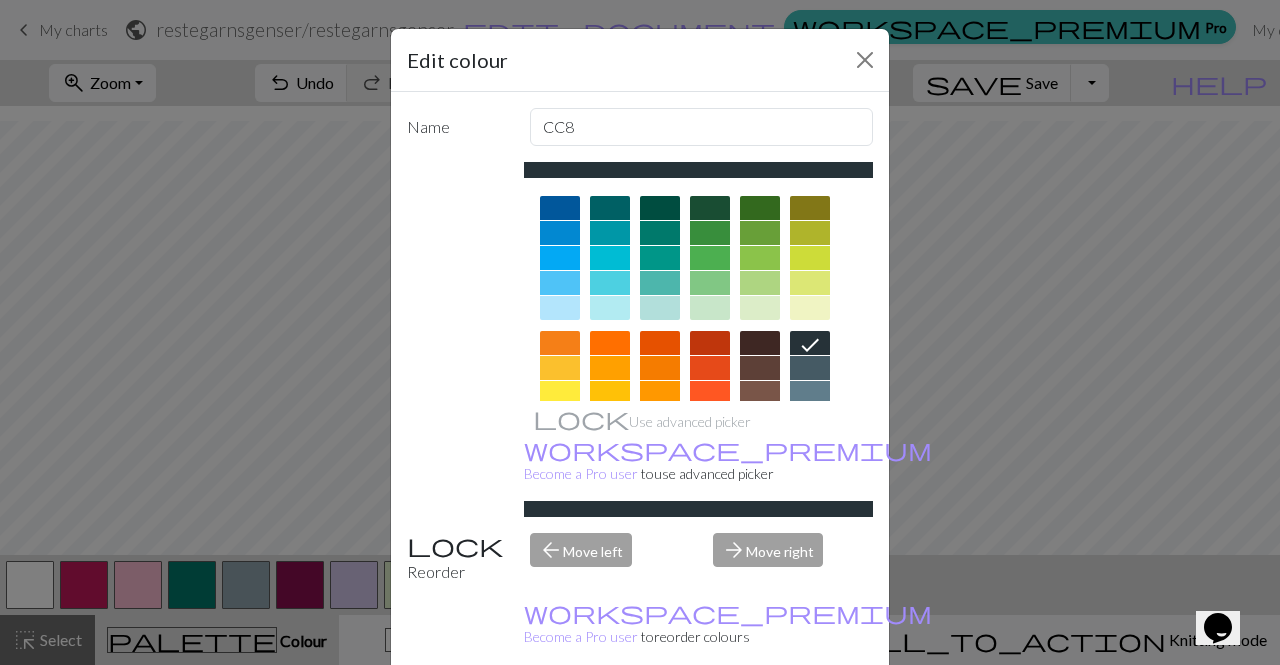 click at bounding box center (560, 208) 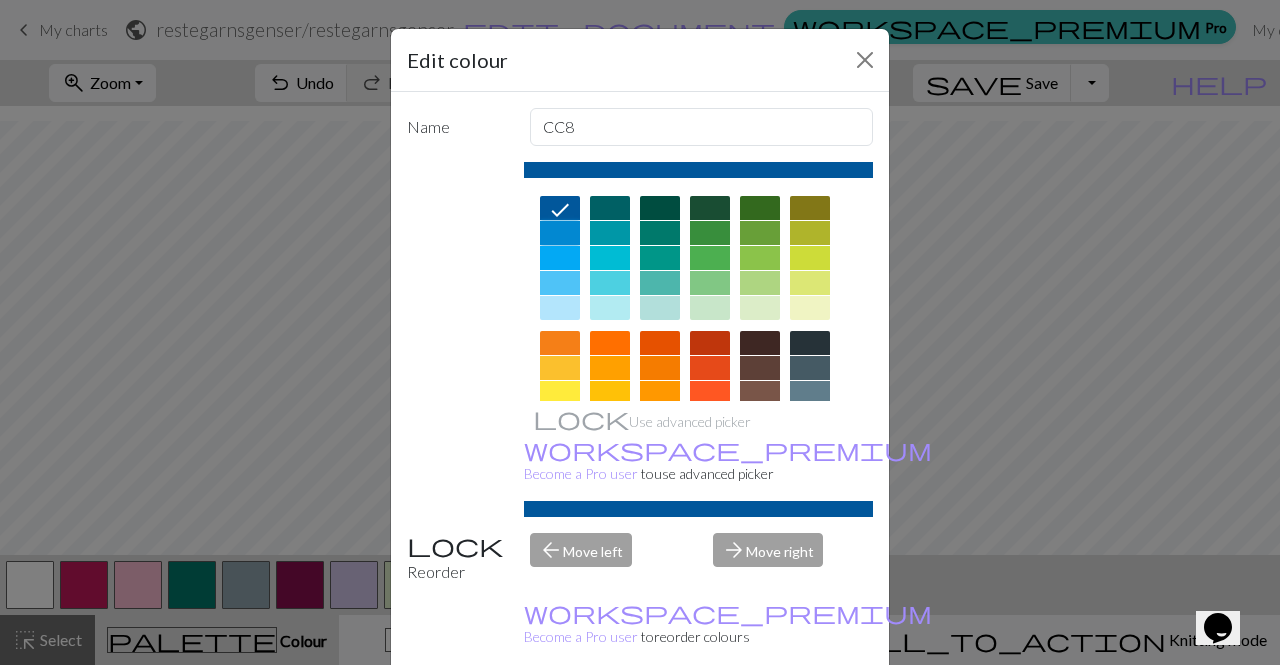 click at bounding box center [560, 233] 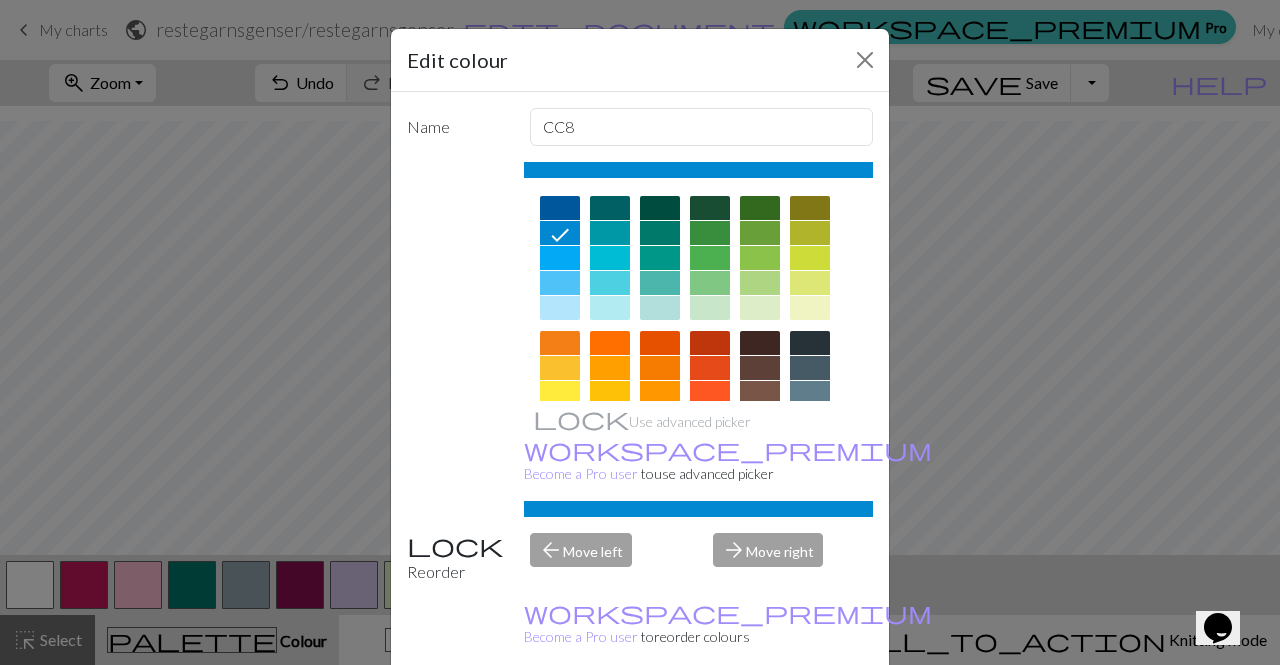 click on "Done" at bounding box center [760, 716] 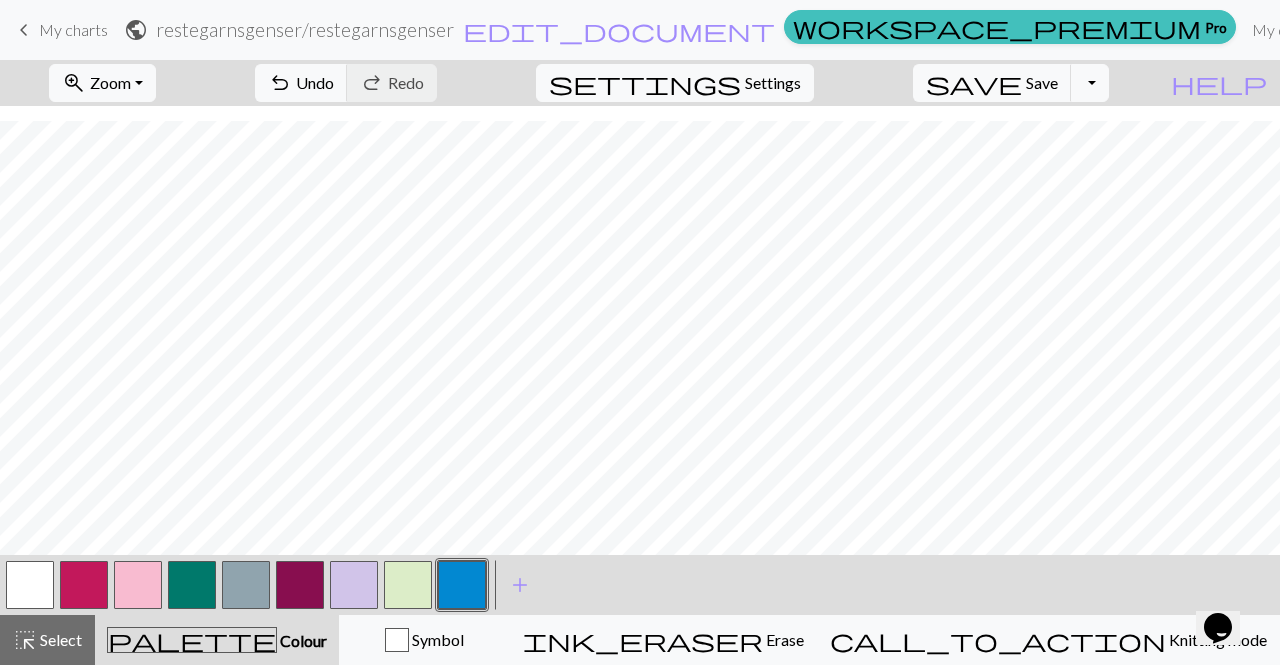click at bounding box center (138, 585) 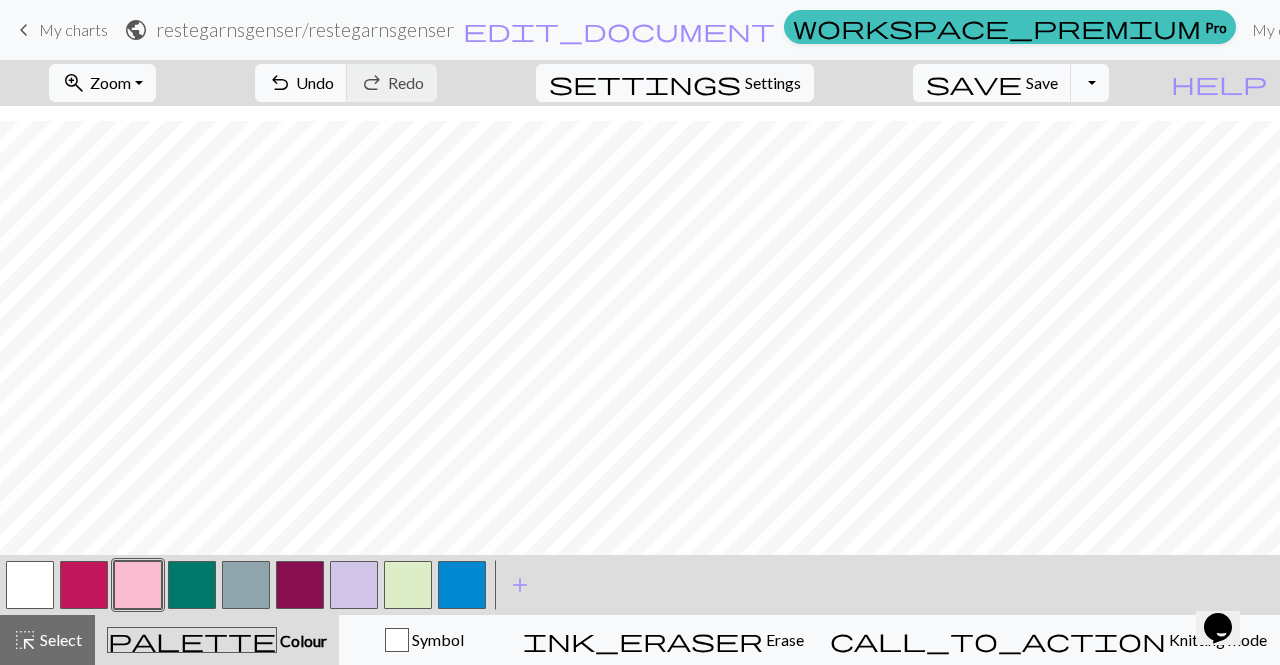 click at bounding box center (138, 585) 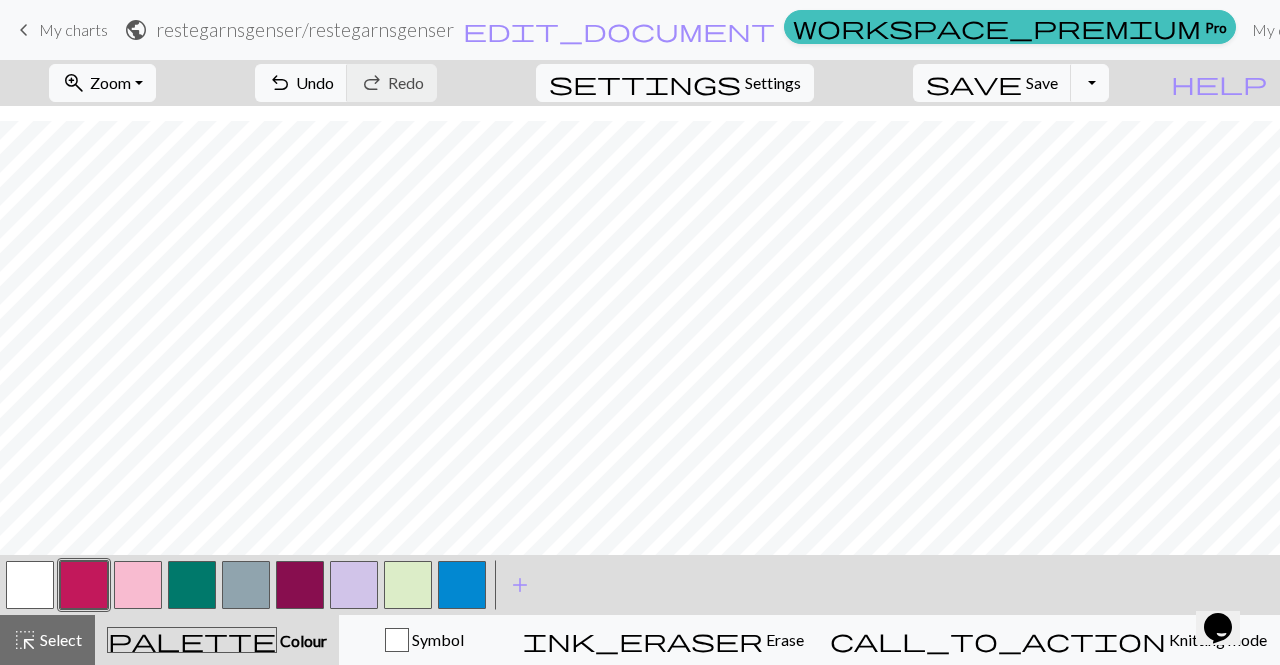 click at bounding box center (84, 585) 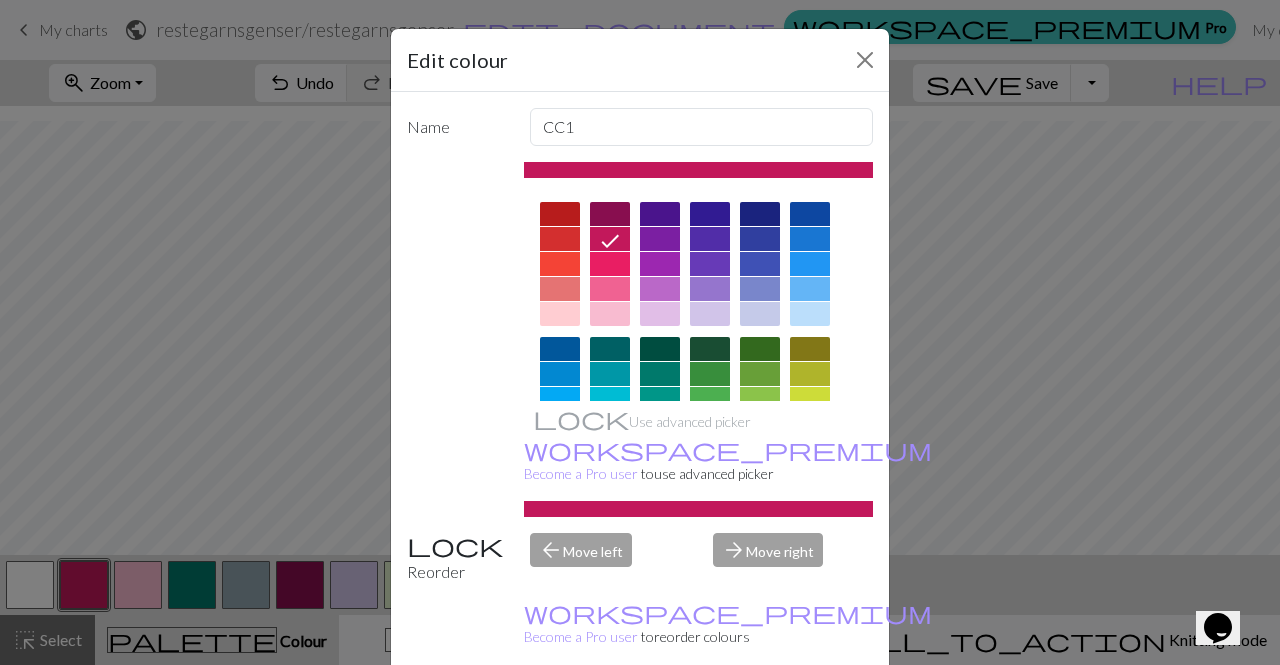click on "Done" at bounding box center [760, 716] 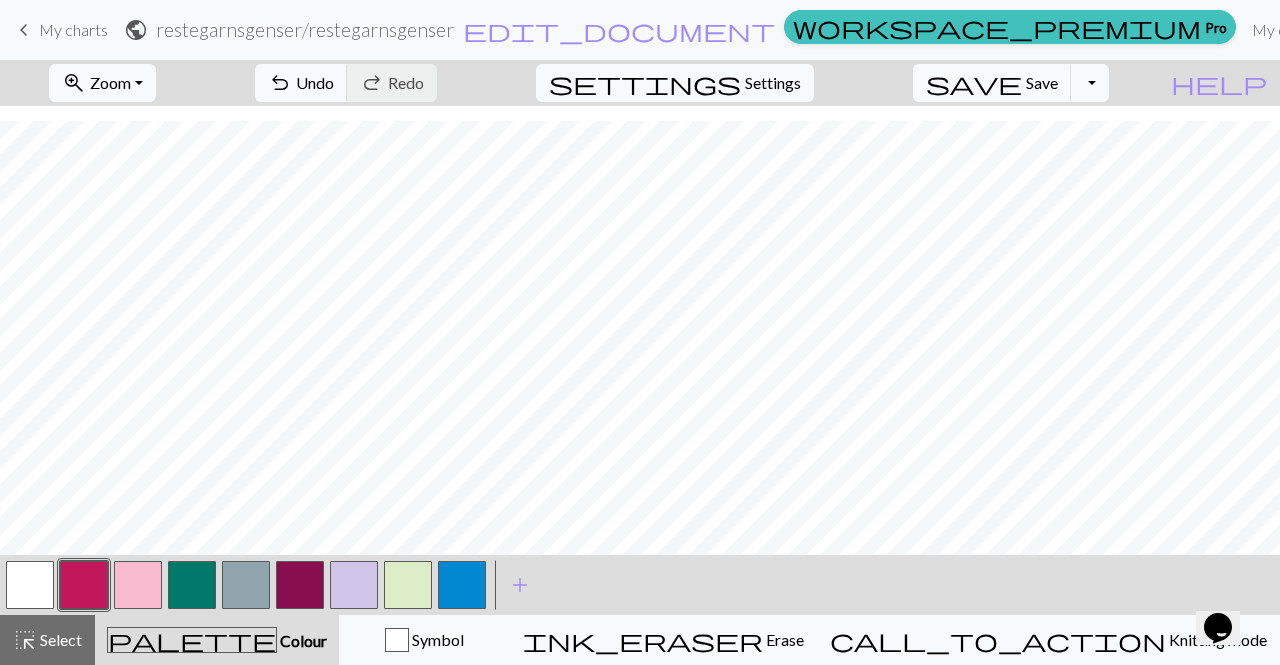 click at bounding box center (354, 585) 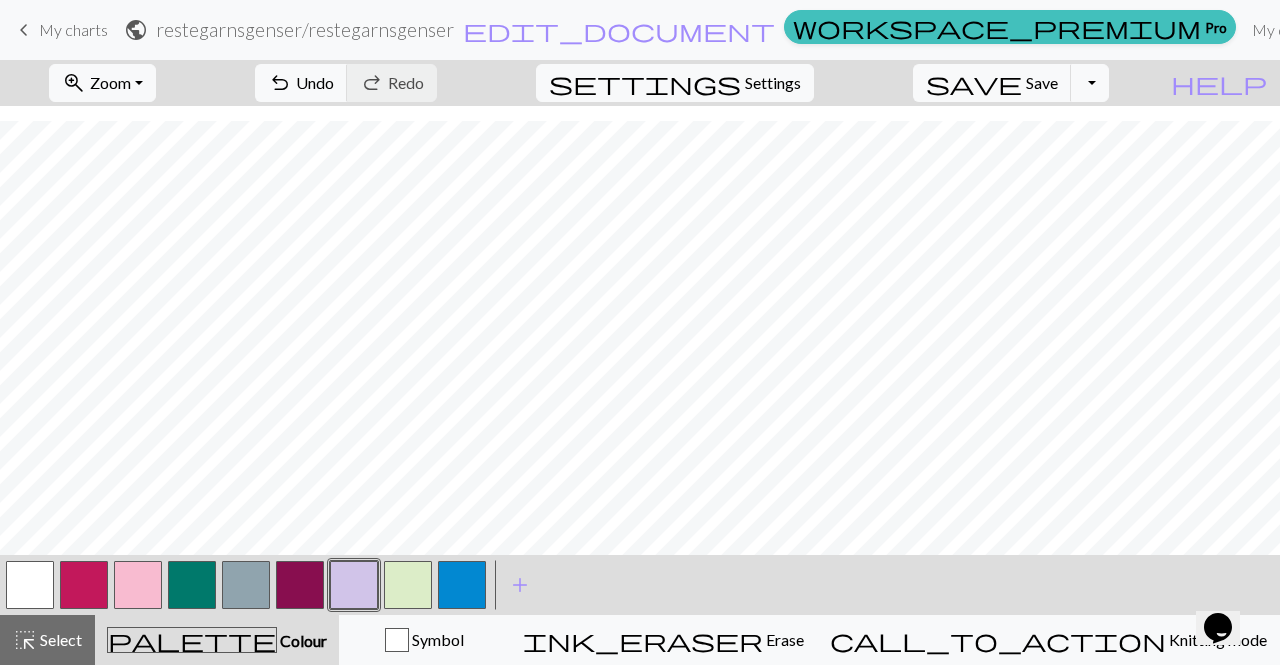 click at bounding box center [354, 585] 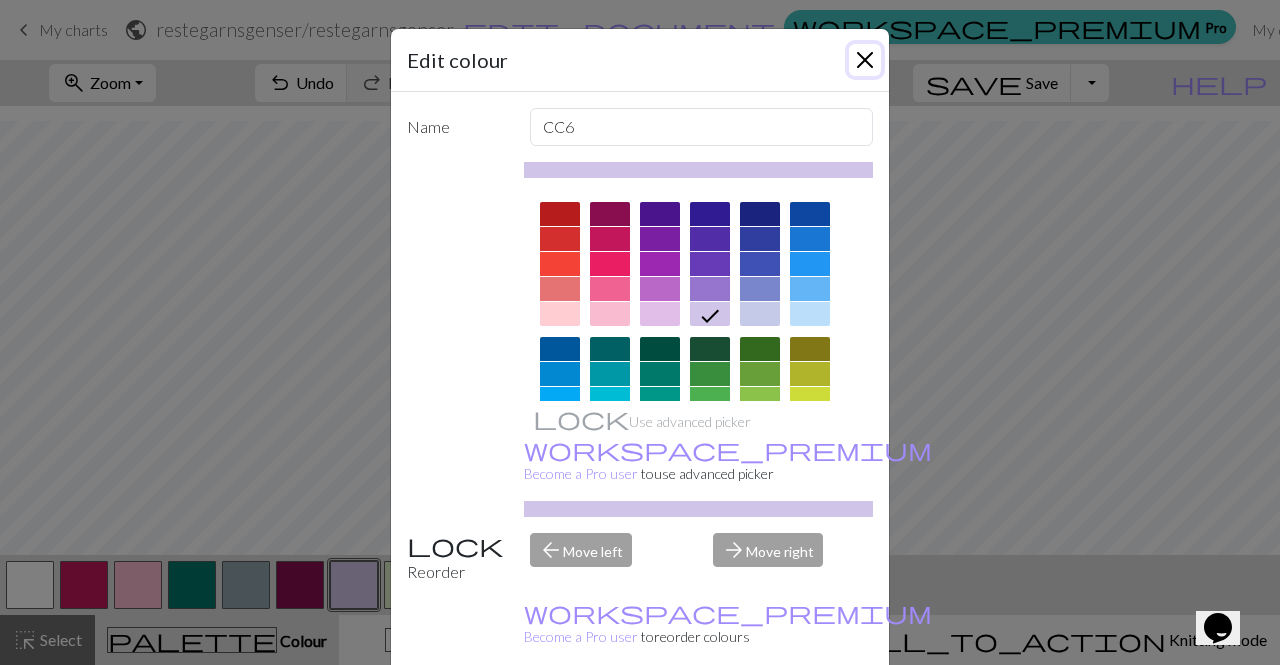 click at bounding box center (865, 60) 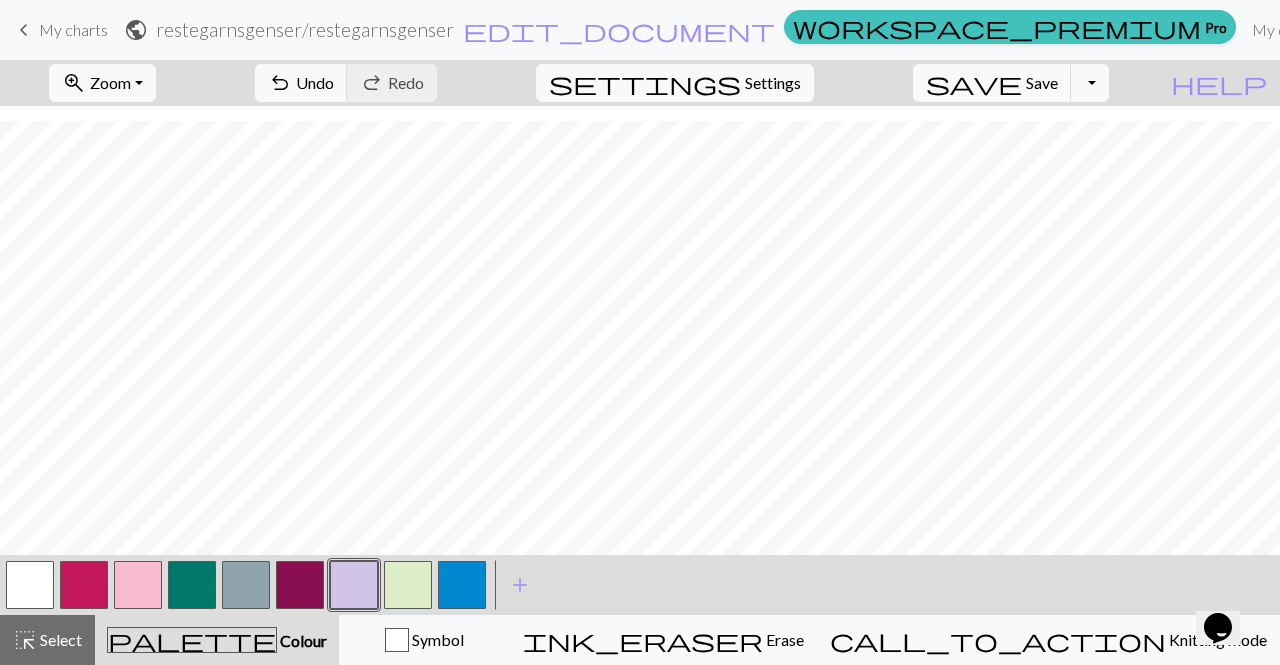 click at bounding box center (246, 585) 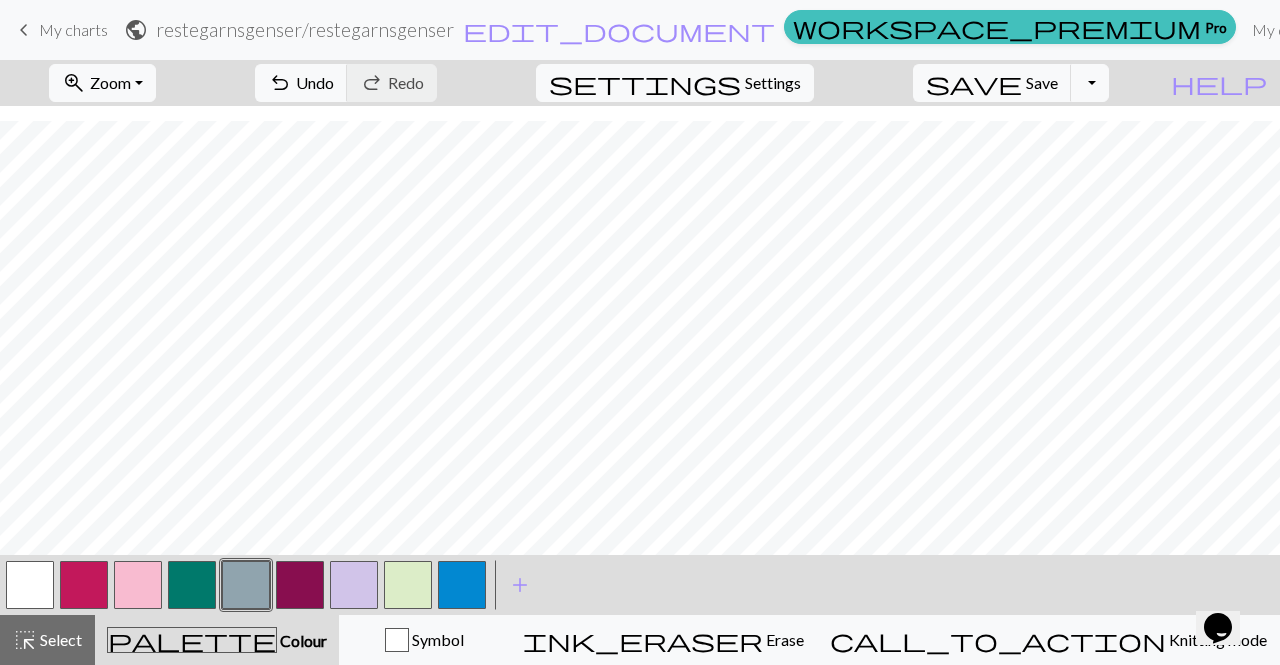 click at bounding box center (246, 585) 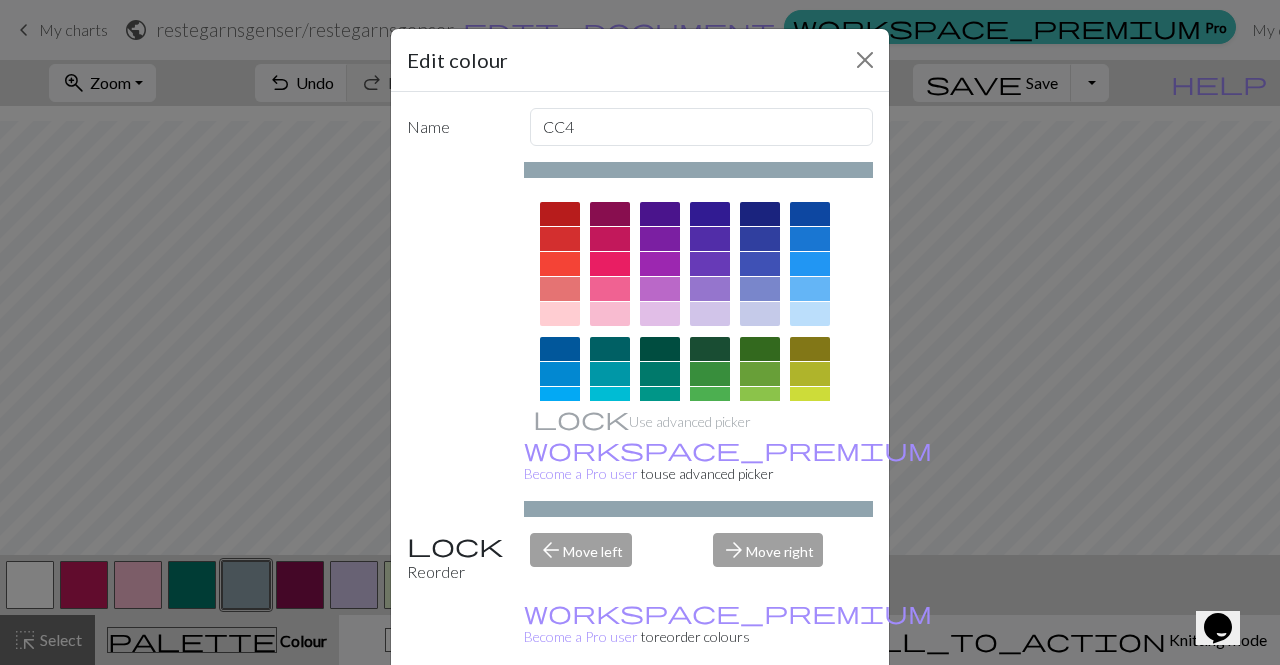 click on "Done" at bounding box center [760, 716] 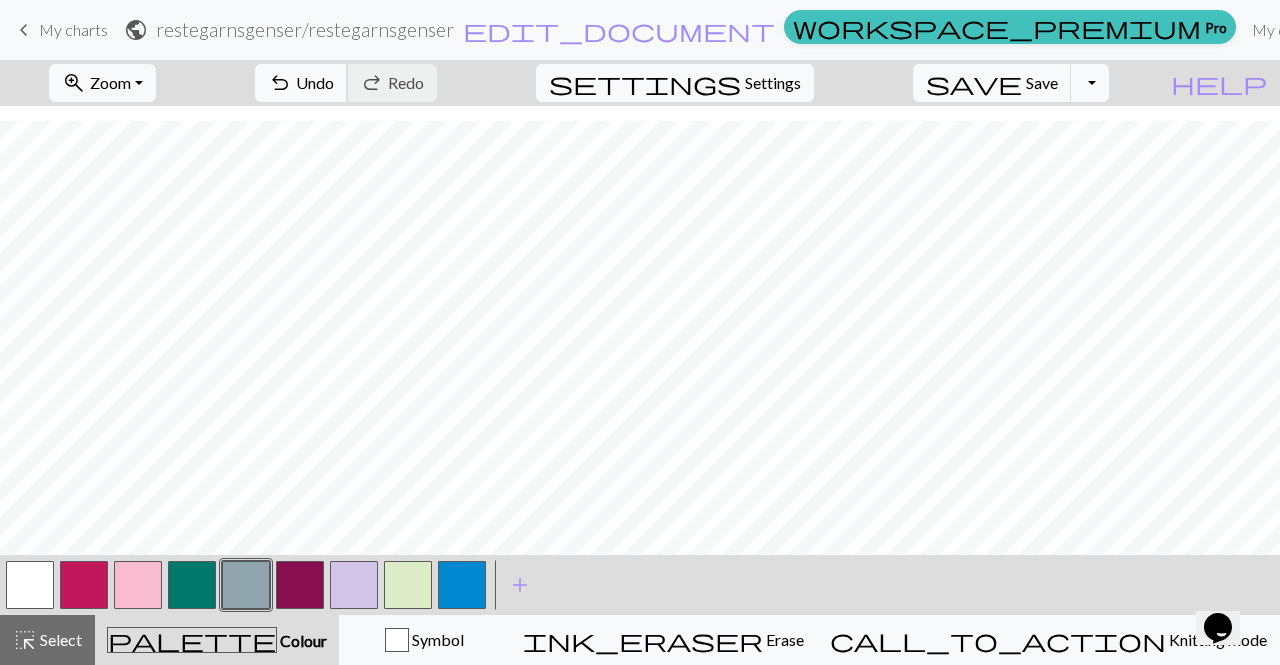 click on "undo Undo Undo" at bounding box center [301, 83] 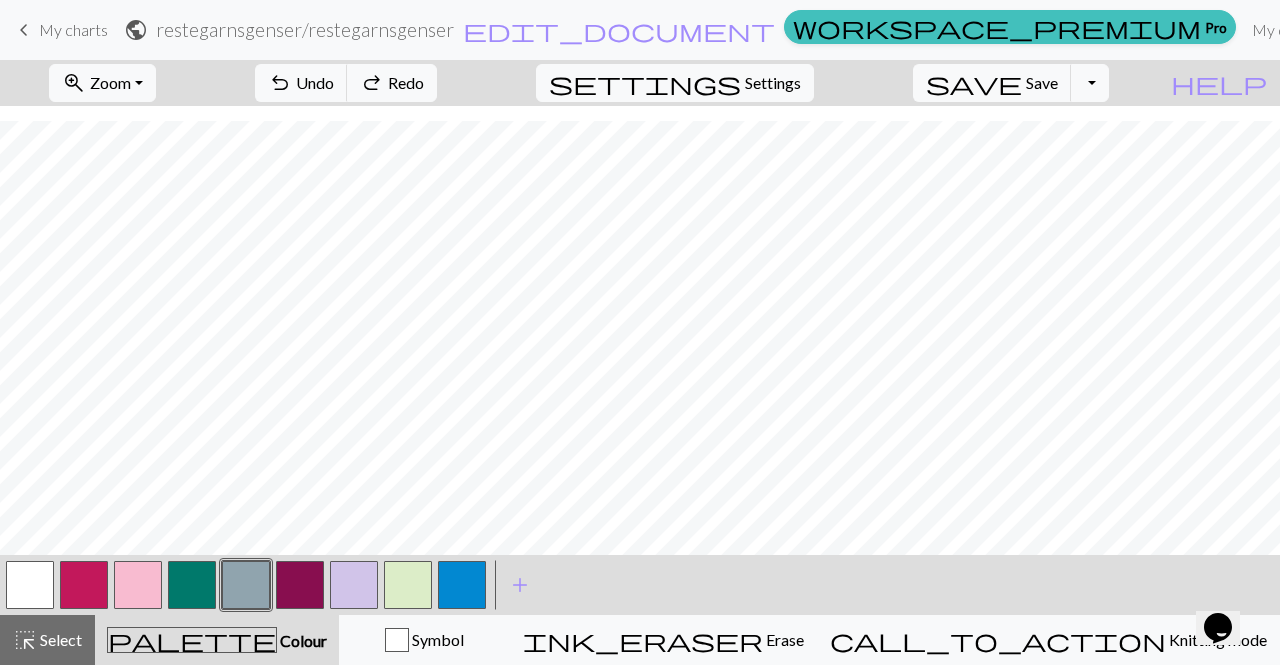 click at bounding box center (30, 585) 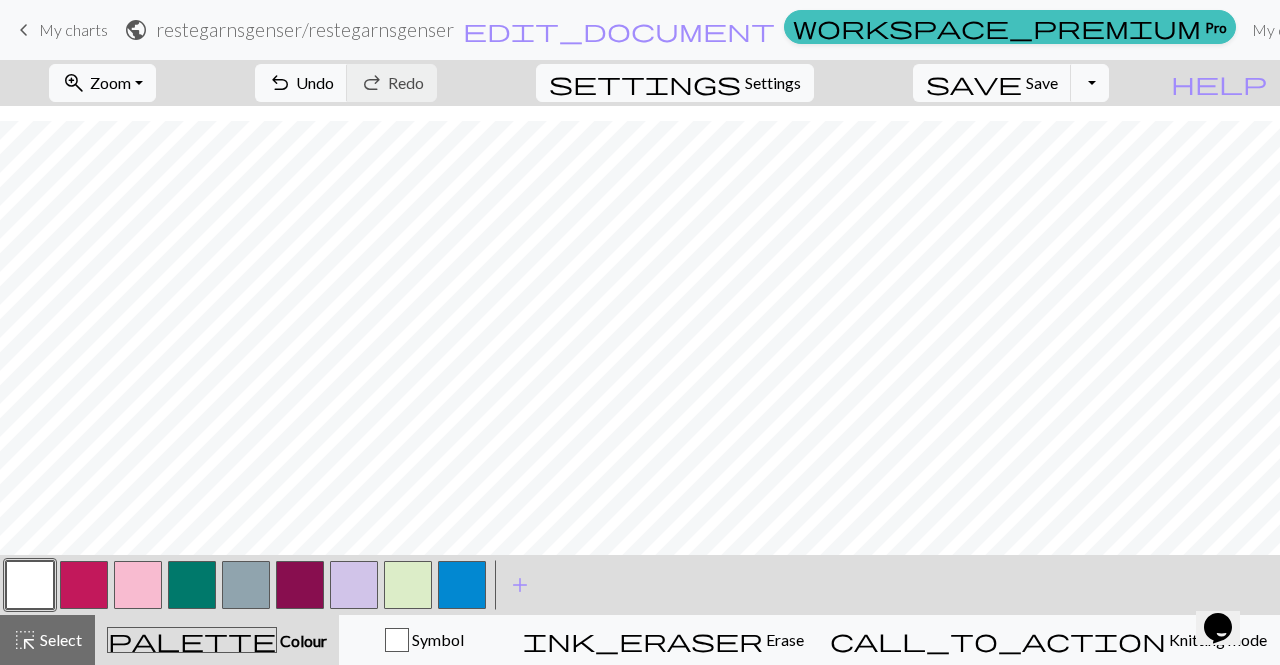 click at bounding box center (246, 585) 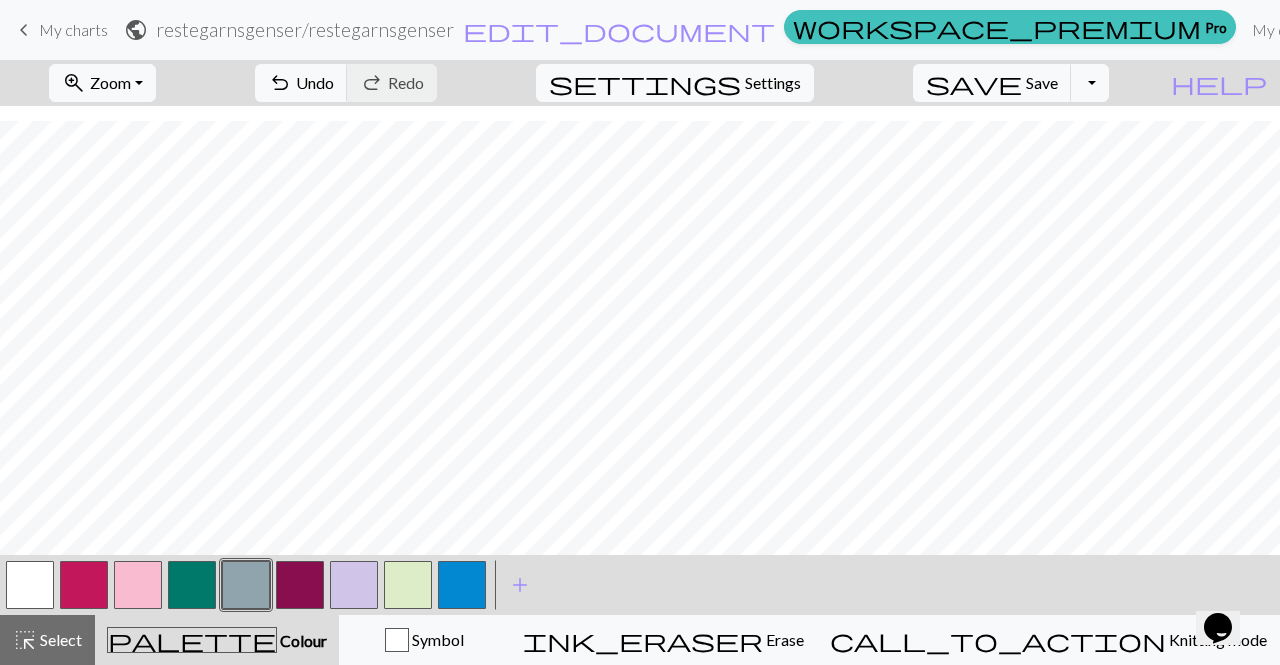 click at bounding box center (354, 585) 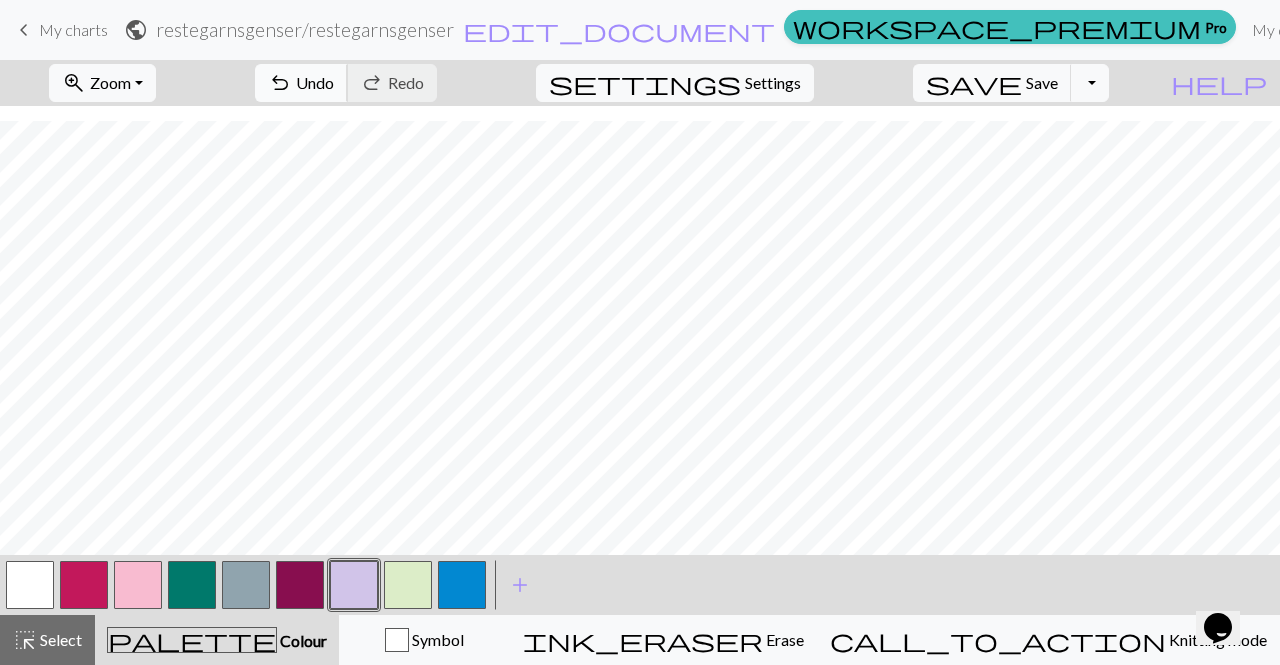 click on "undo Undo Undo" at bounding box center [301, 83] 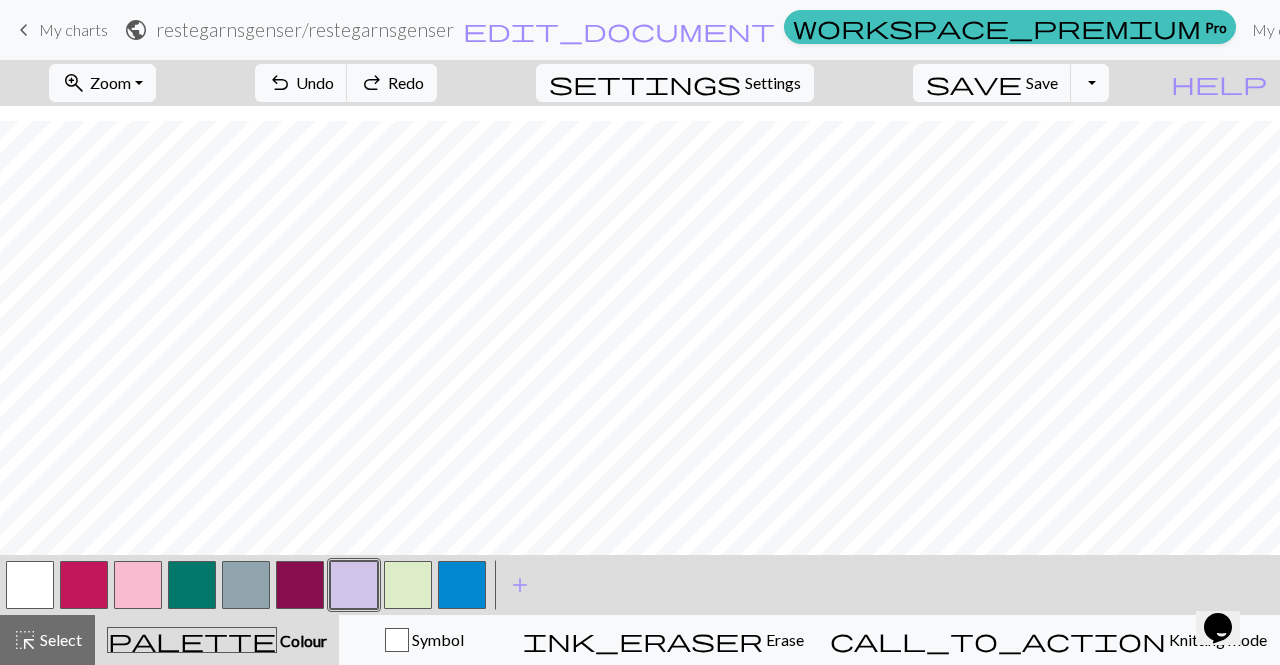 click at bounding box center [192, 585] 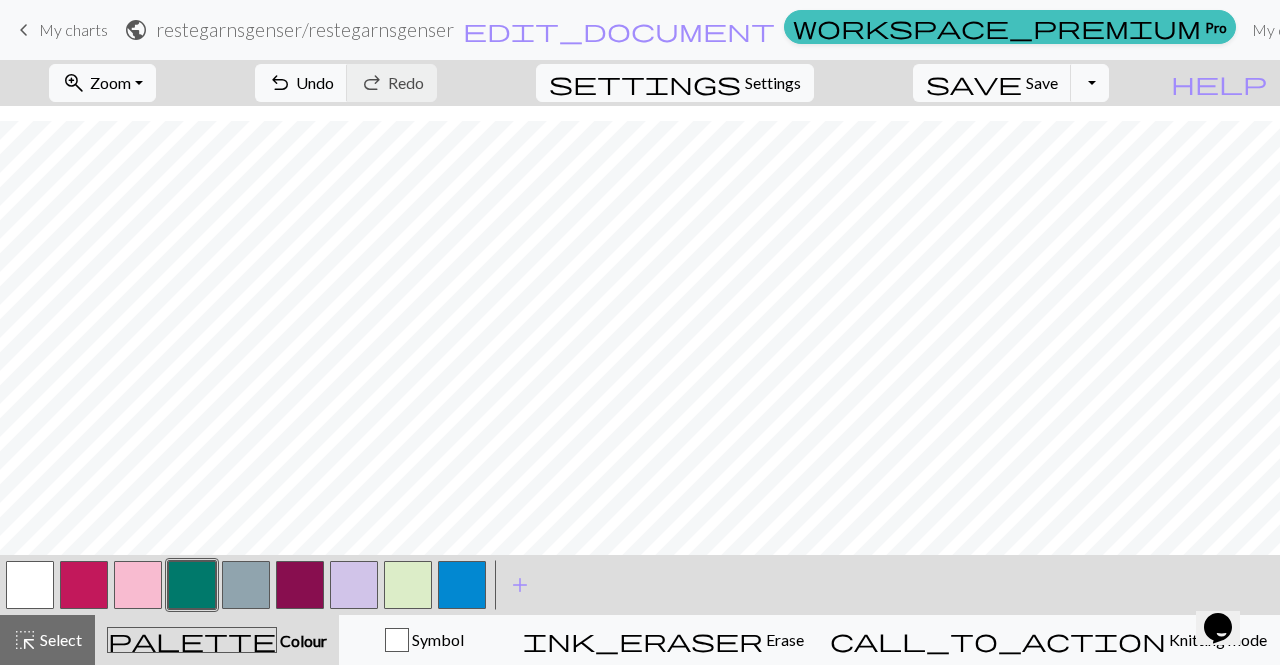 click at bounding box center (246, 585) 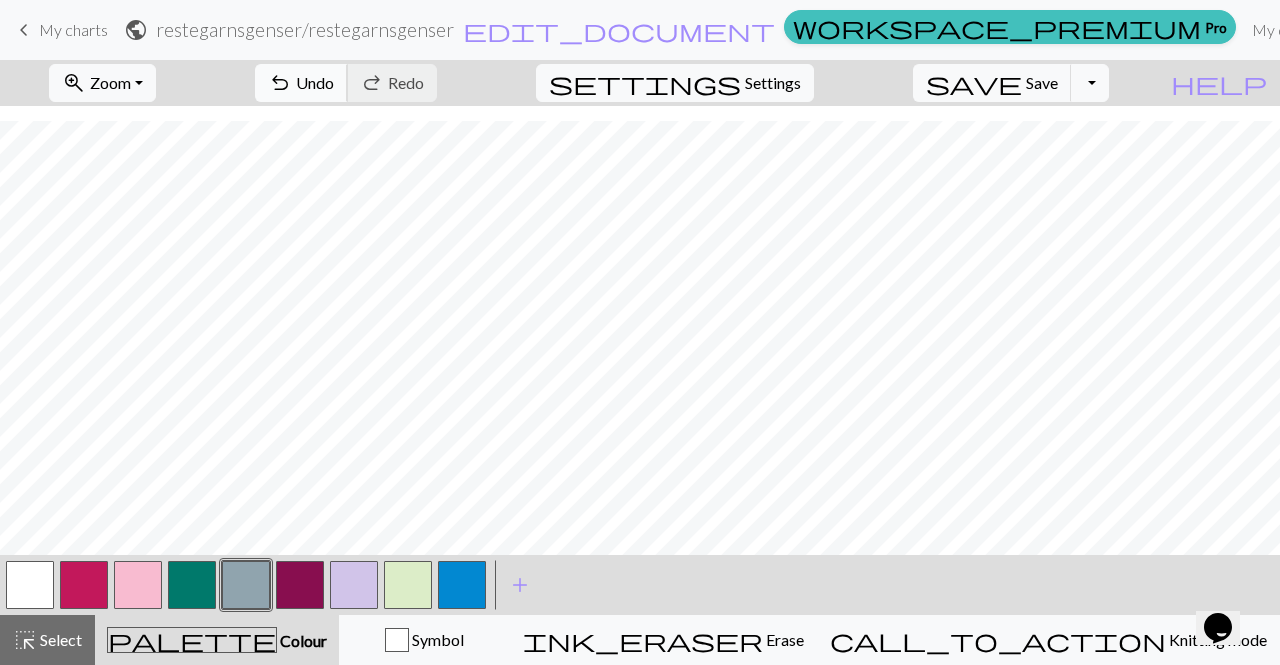 click on "undo Undo Undo" at bounding box center [301, 83] 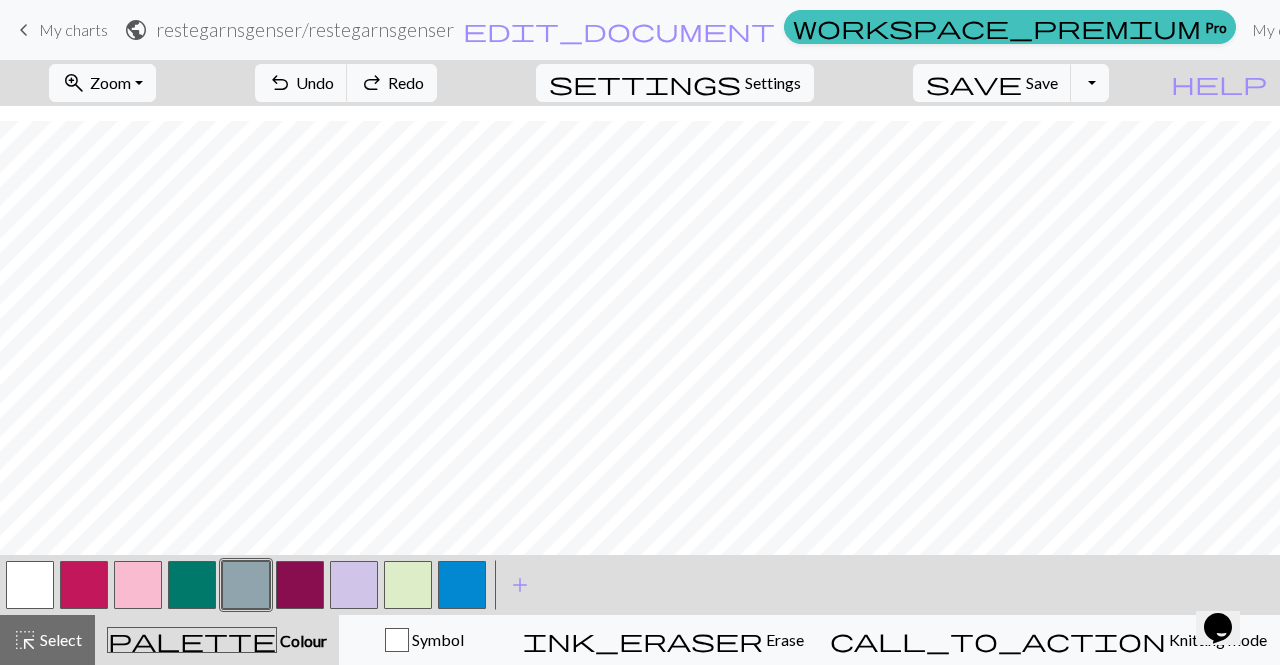 click at bounding box center (462, 585) 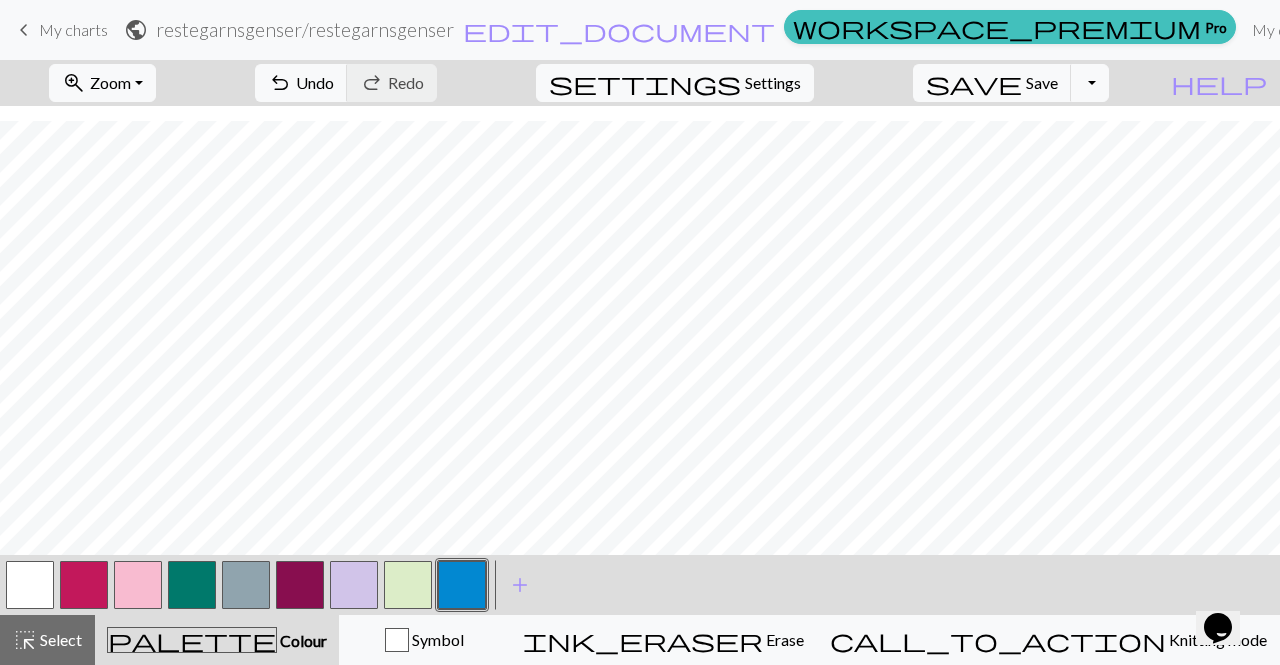 click at bounding box center (138, 585) 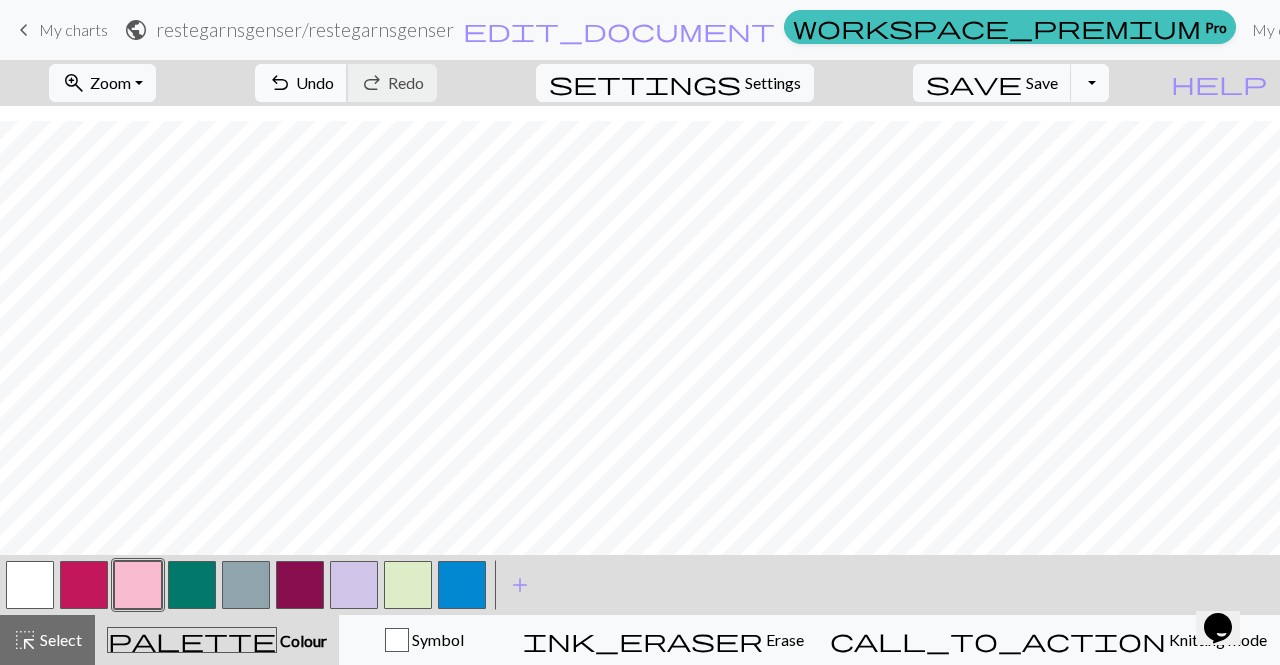 click on "Undo" at bounding box center (315, 82) 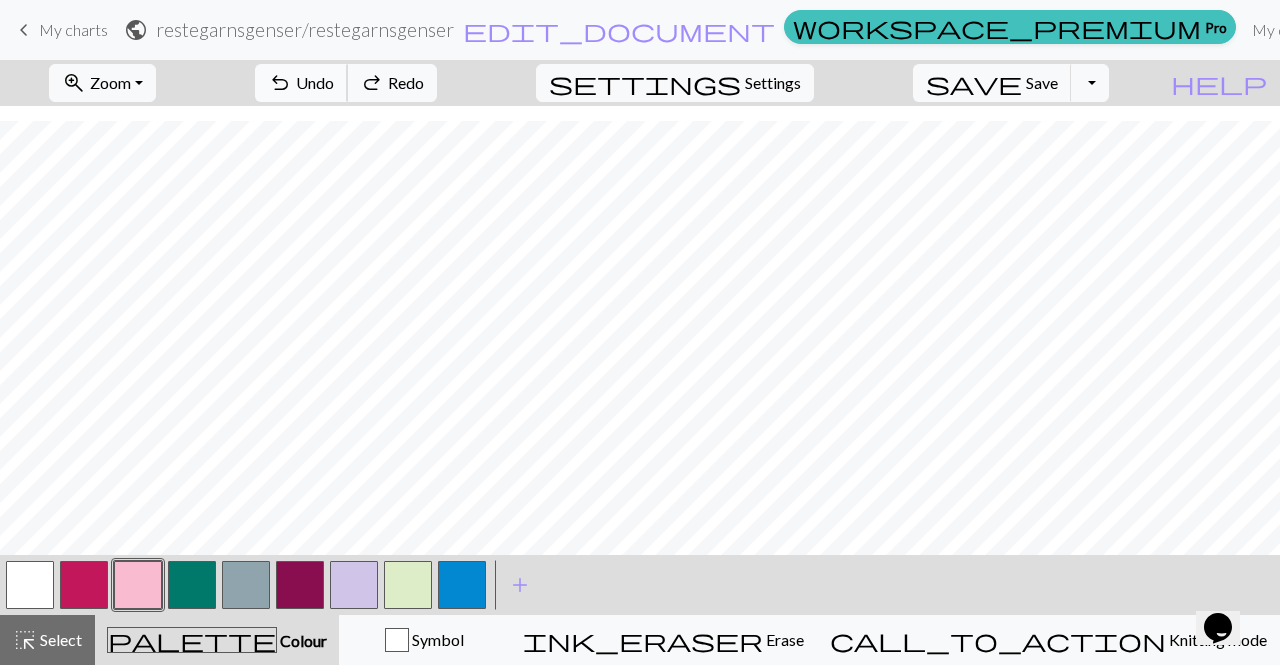 click on "Undo" at bounding box center [315, 82] 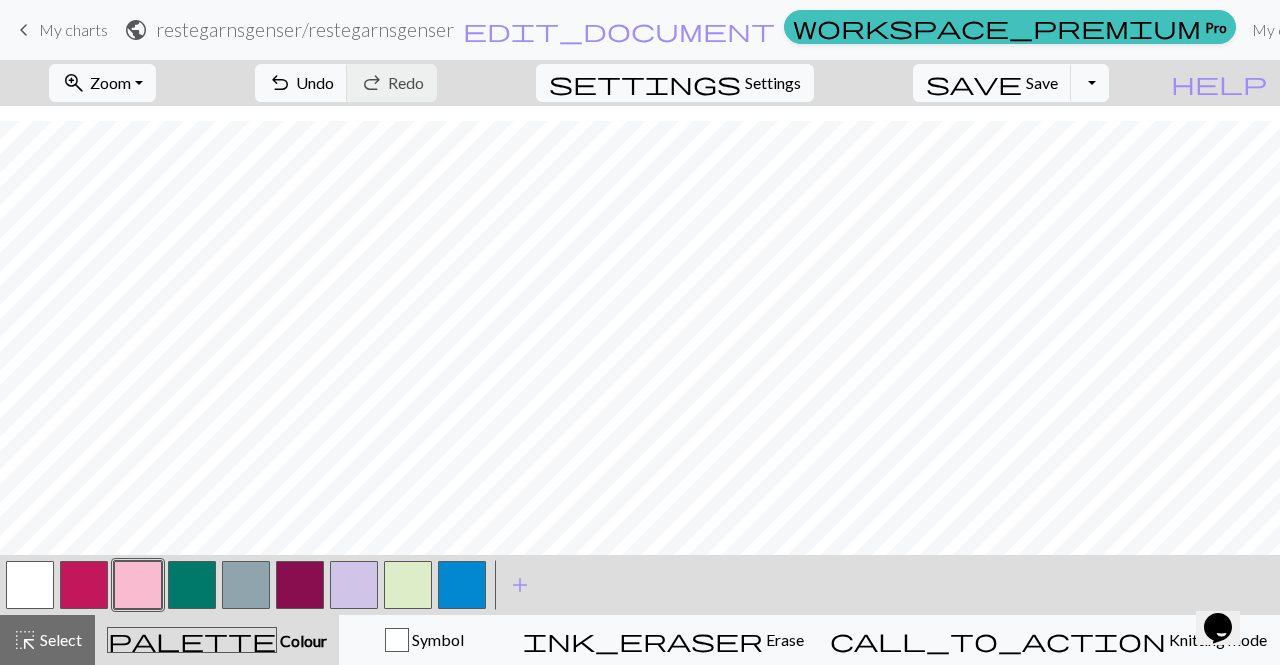 click at bounding box center [462, 585] 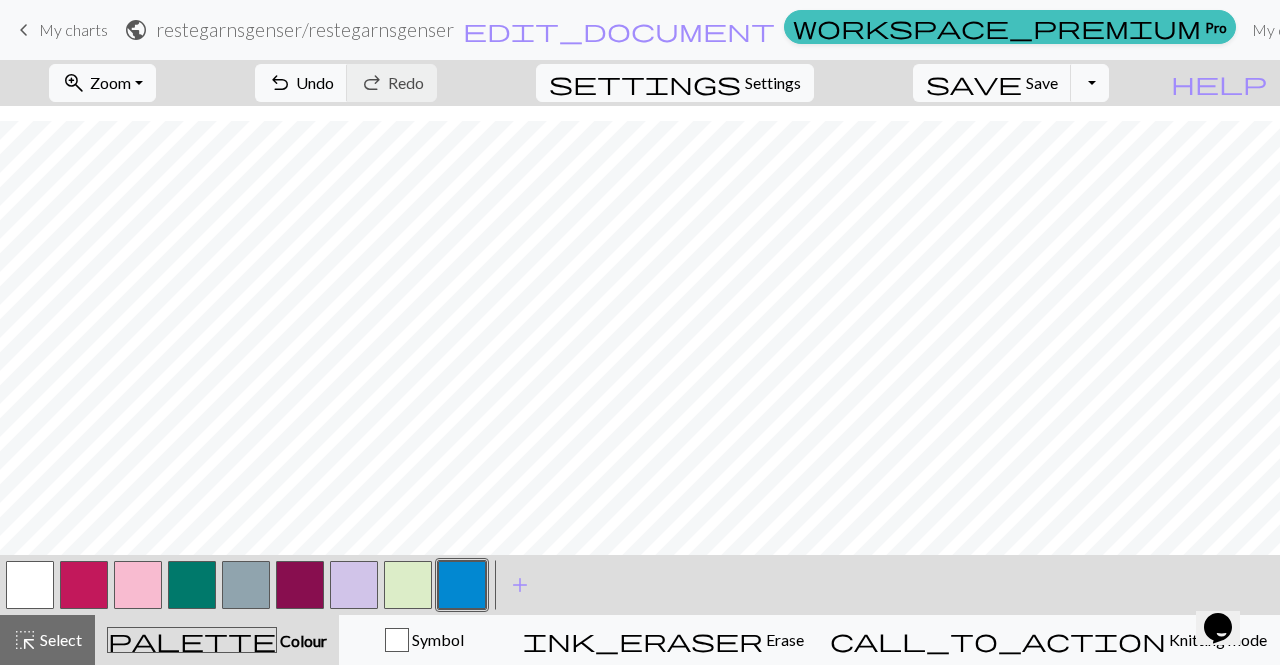 click at bounding box center (408, 585) 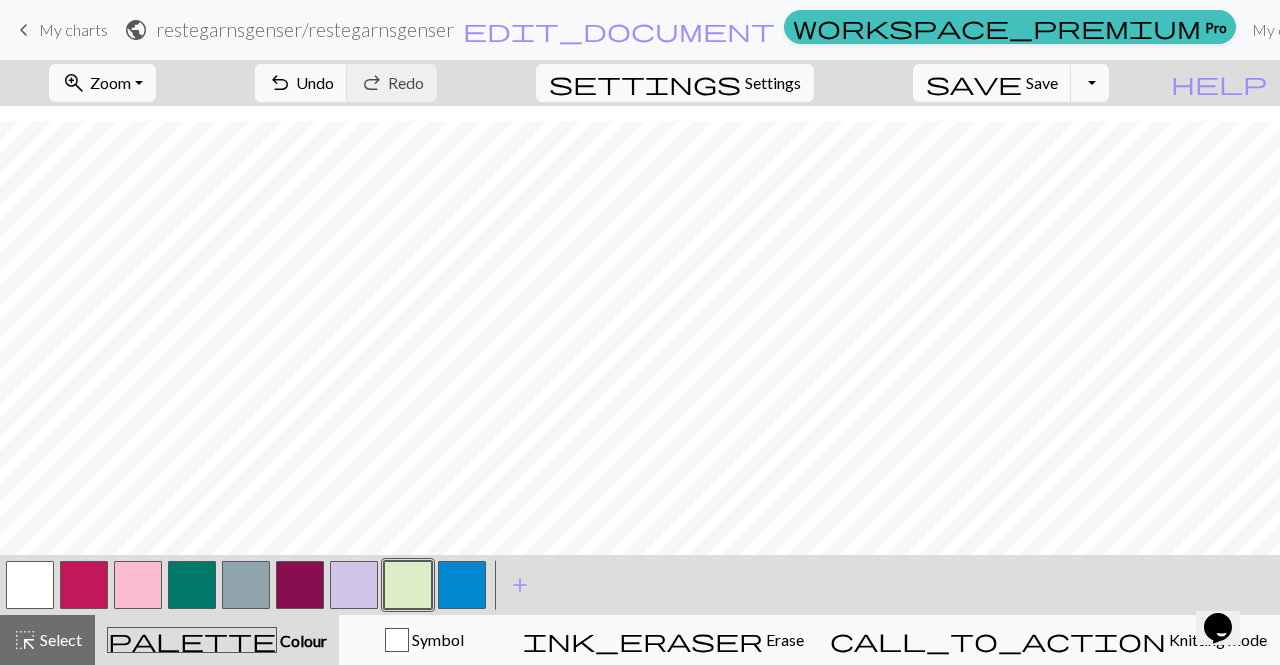 click at bounding box center [354, 585] 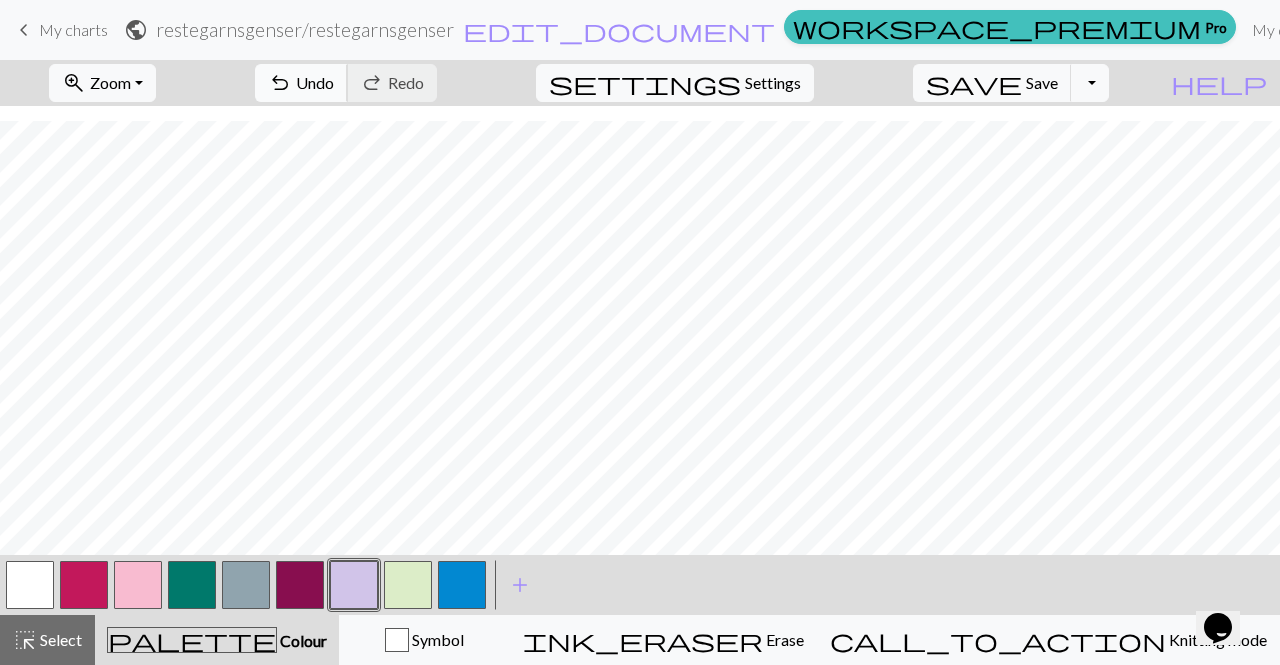 click on "Undo" at bounding box center [315, 82] 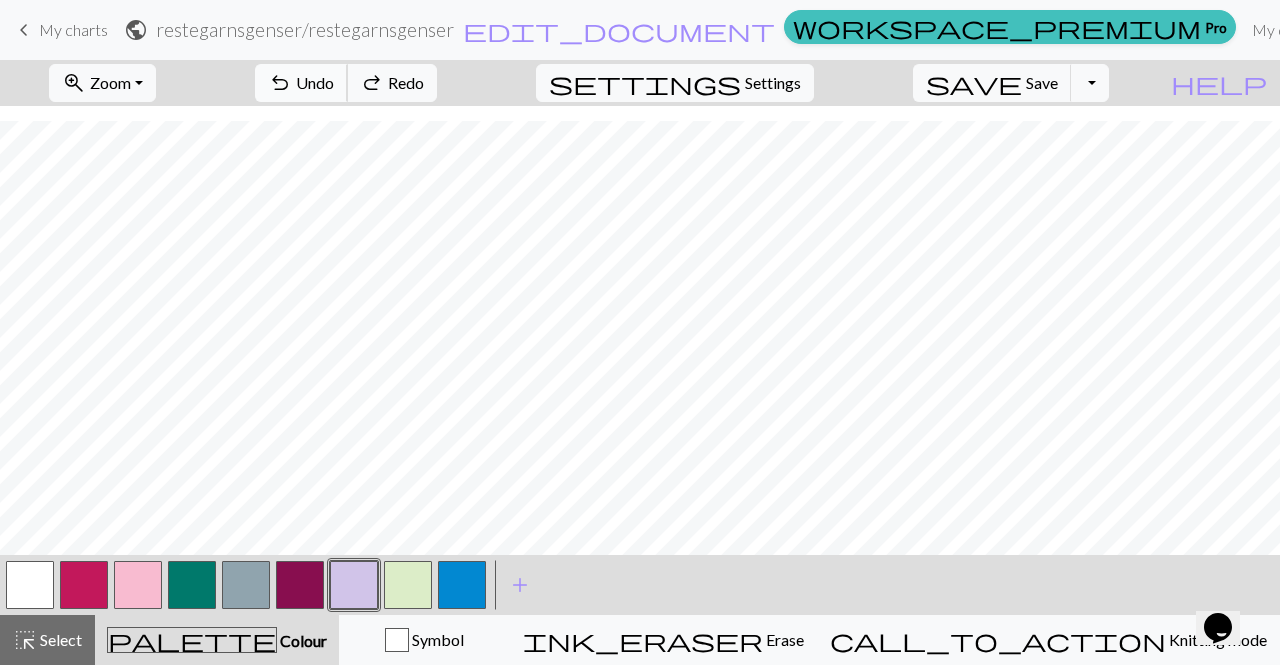 click on "undo" at bounding box center (280, 83) 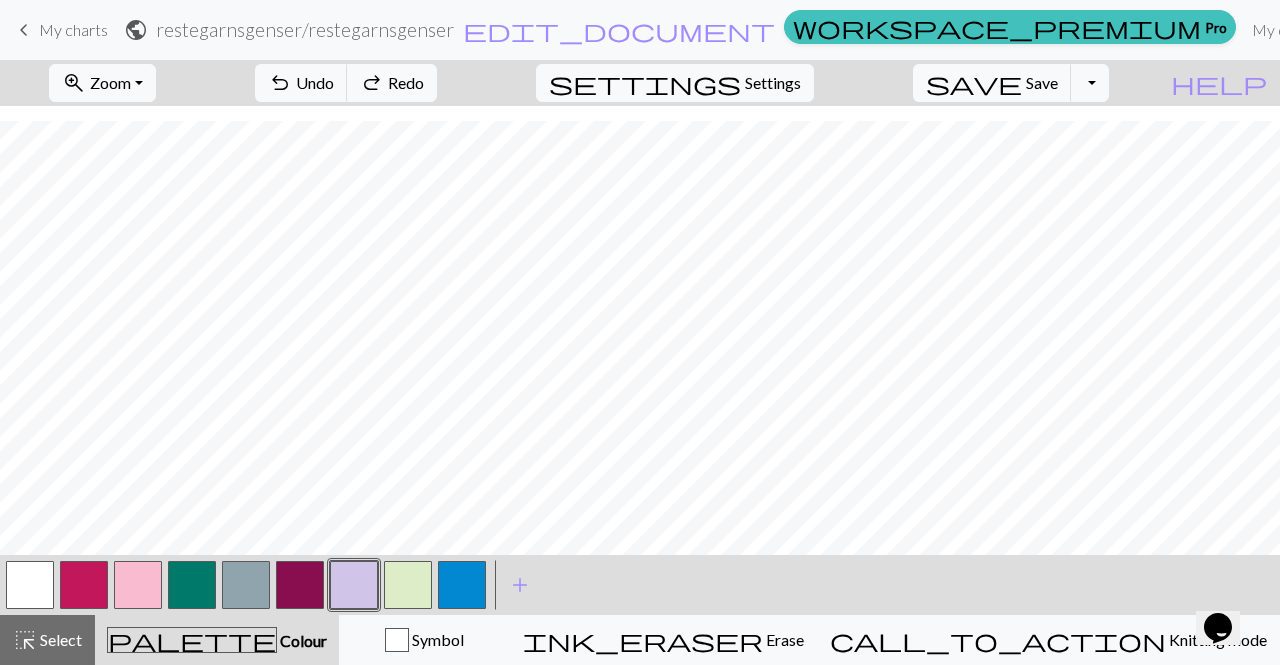 click at bounding box center (84, 585) 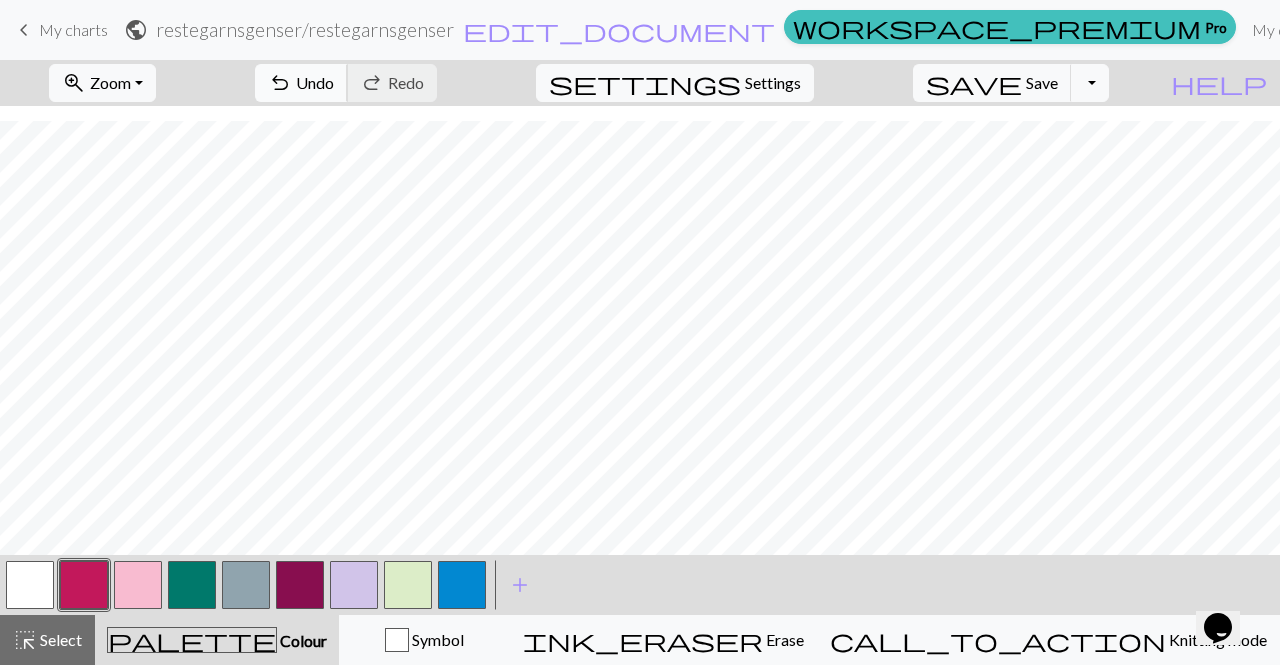 click on "undo Undo Undo" at bounding box center [301, 83] 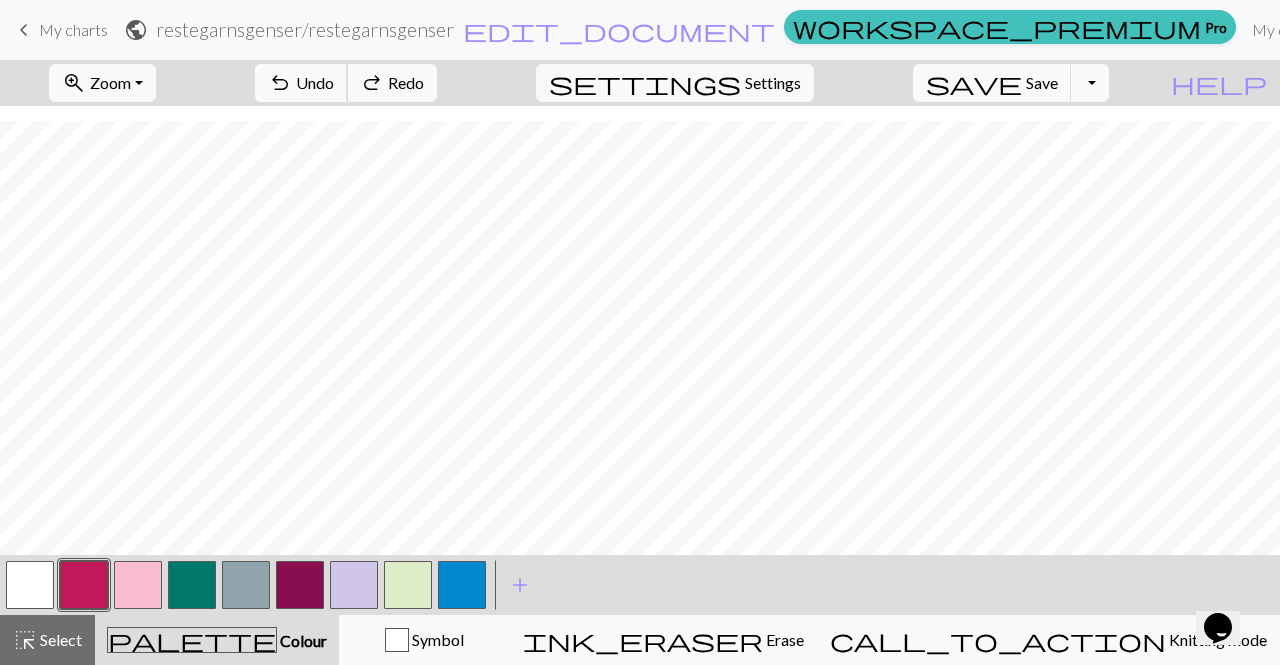 click on "undo Undo Undo" at bounding box center [301, 83] 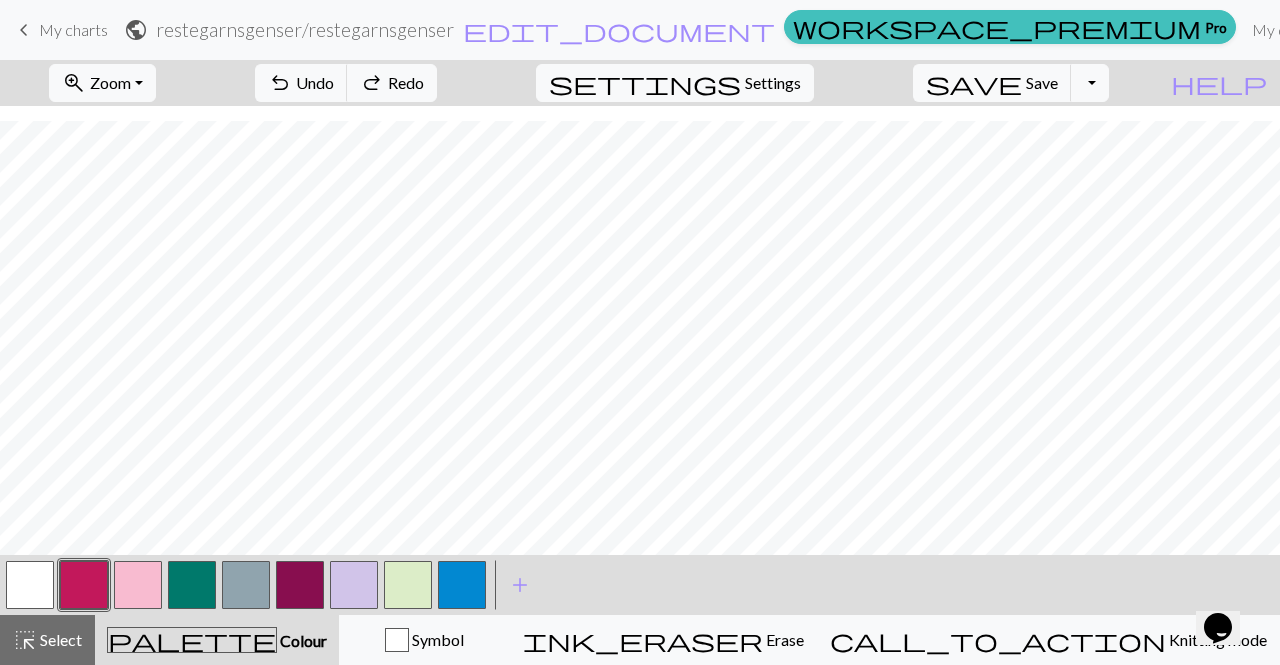 click at bounding box center [30, 585] 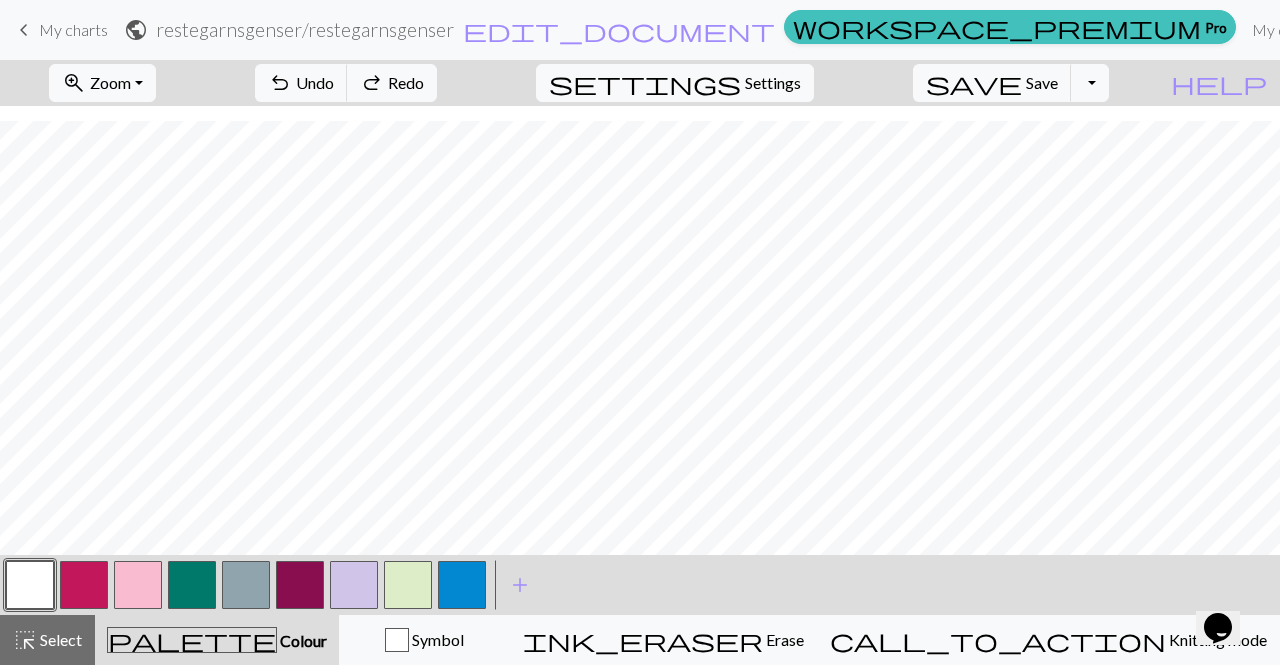 click at bounding box center [30, 585] 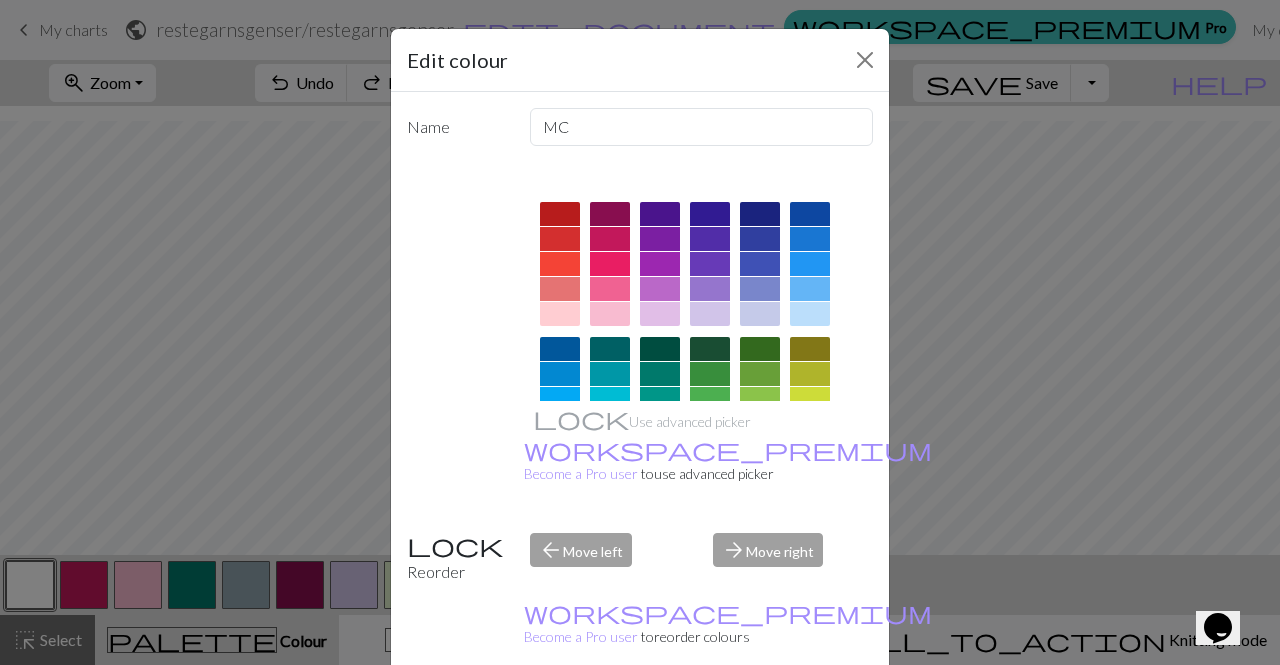 click on "Done" at bounding box center (760, 716) 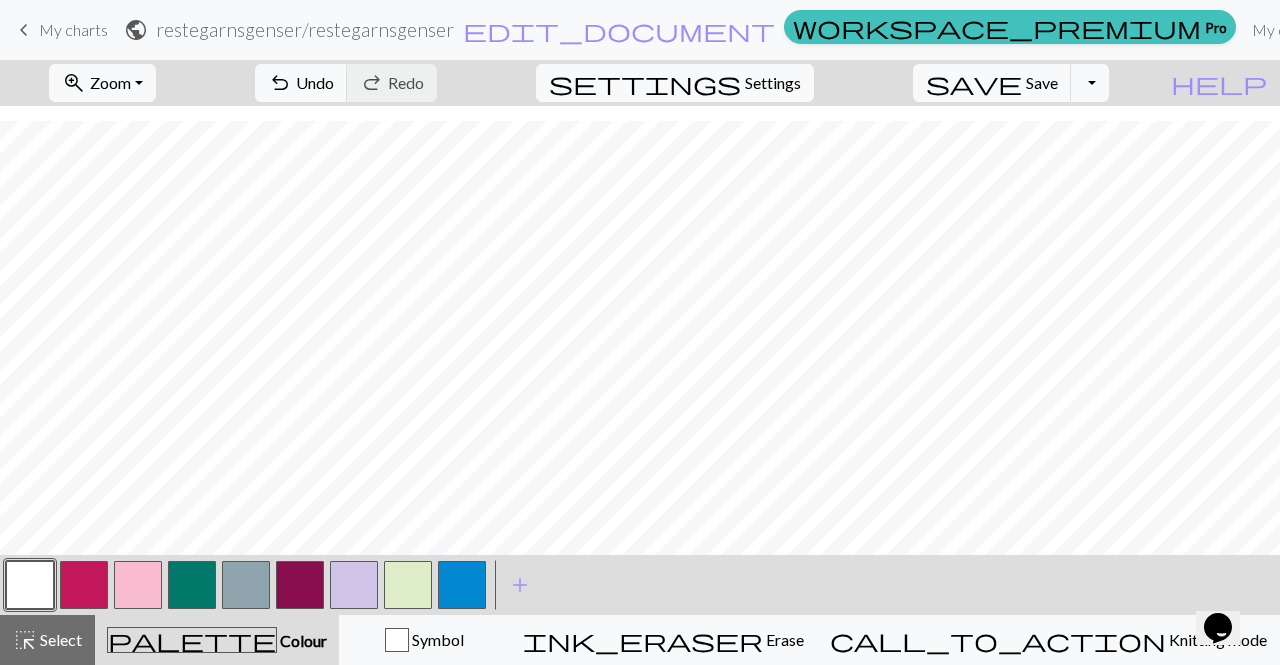 click at bounding box center [408, 585] 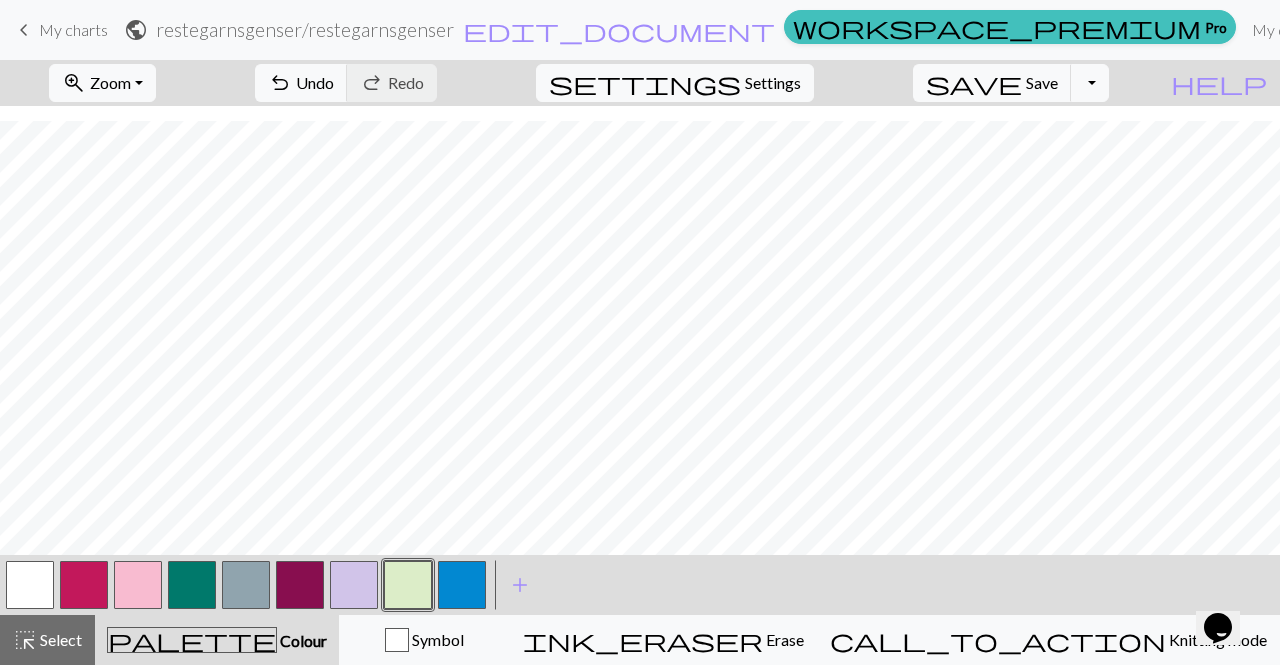 click at bounding box center (30, 585) 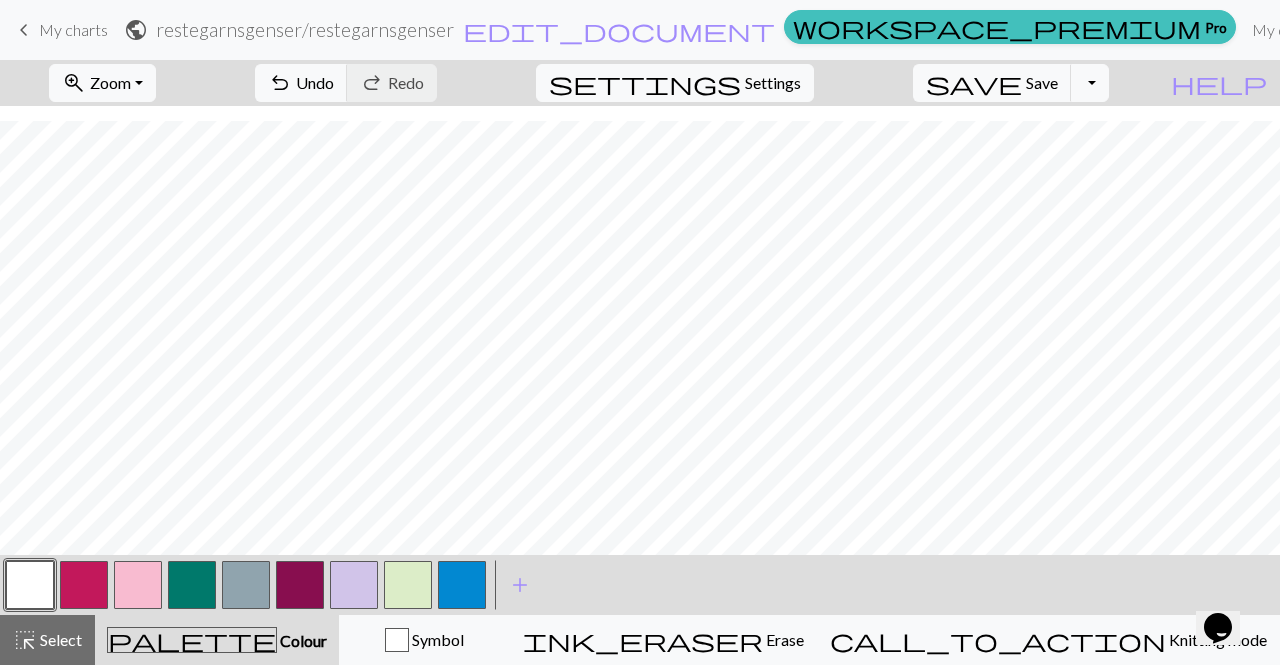 click at bounding box center [246, 585] 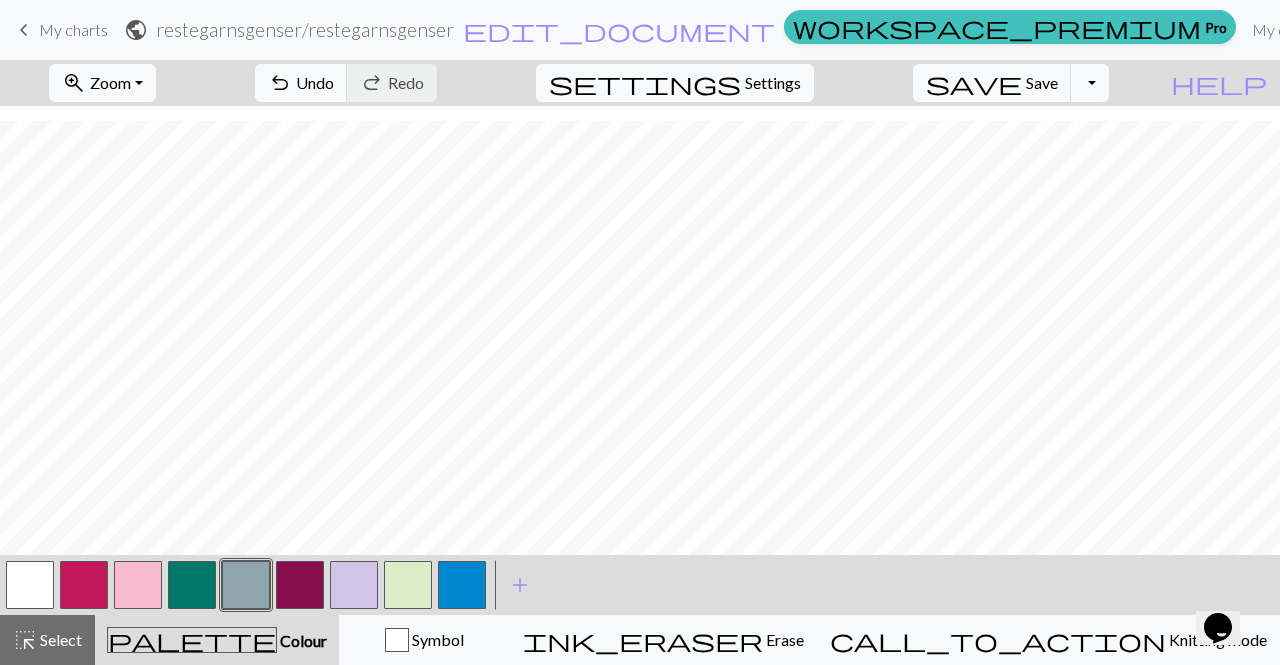click at bounding box center (408, 585) 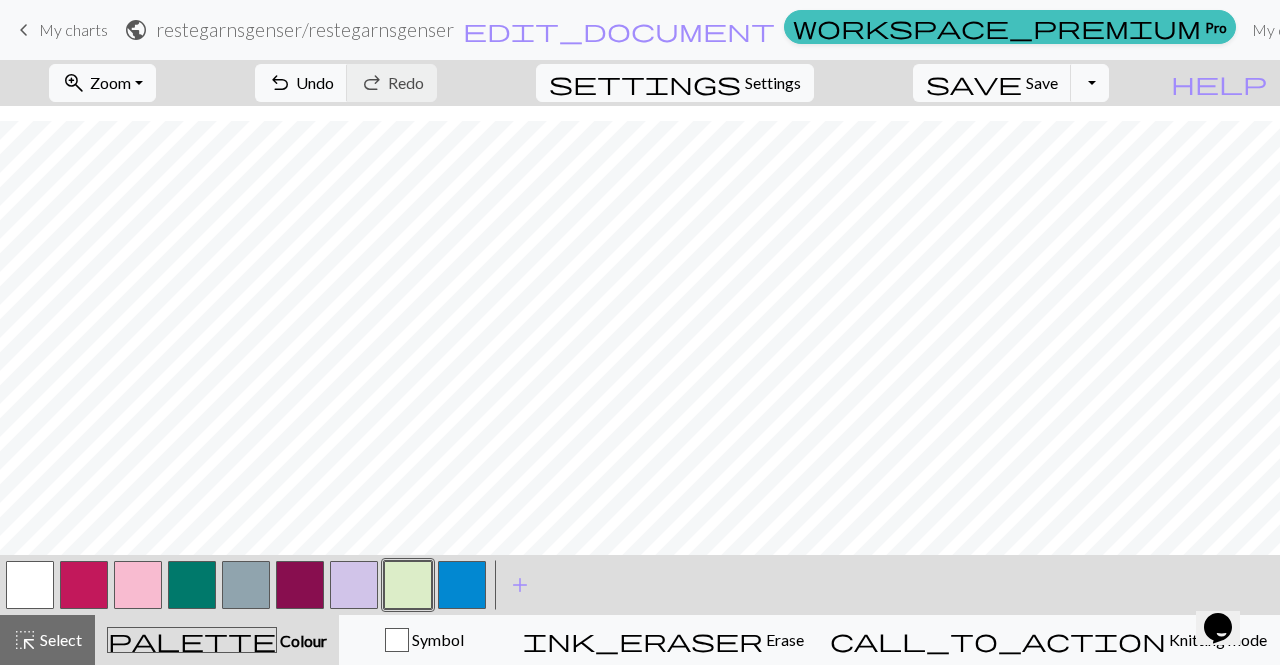 click at bounding box center [30, 585] 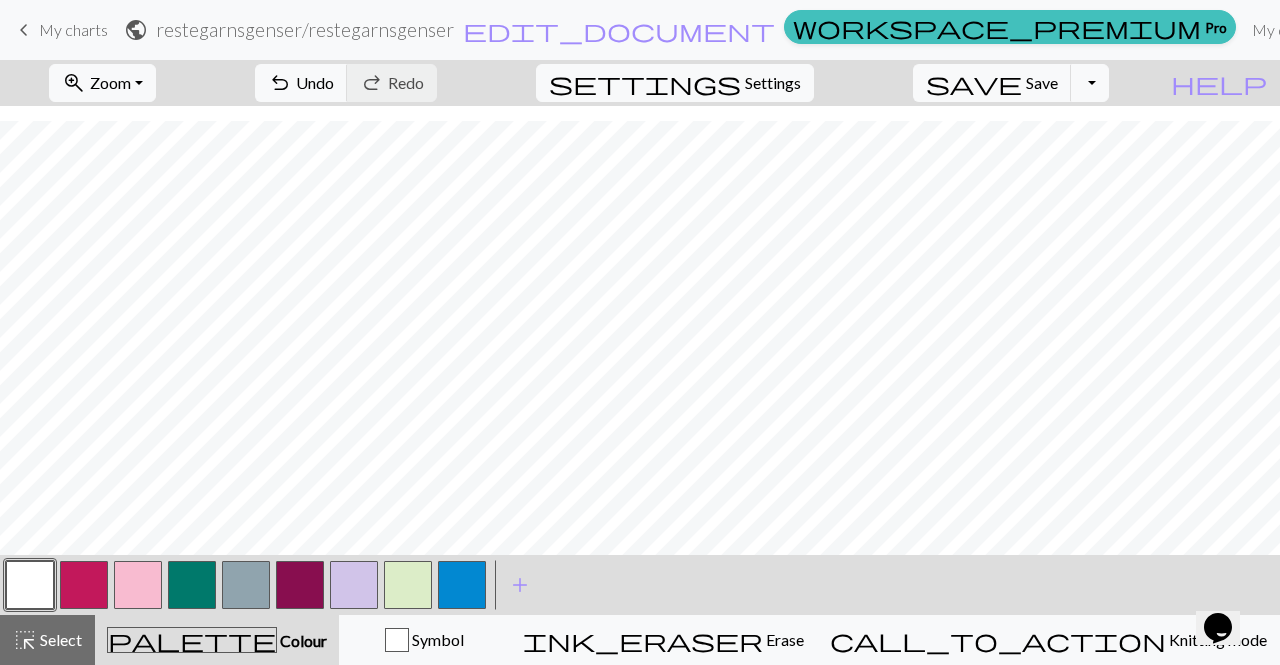 click at bounding box center [300, 585] 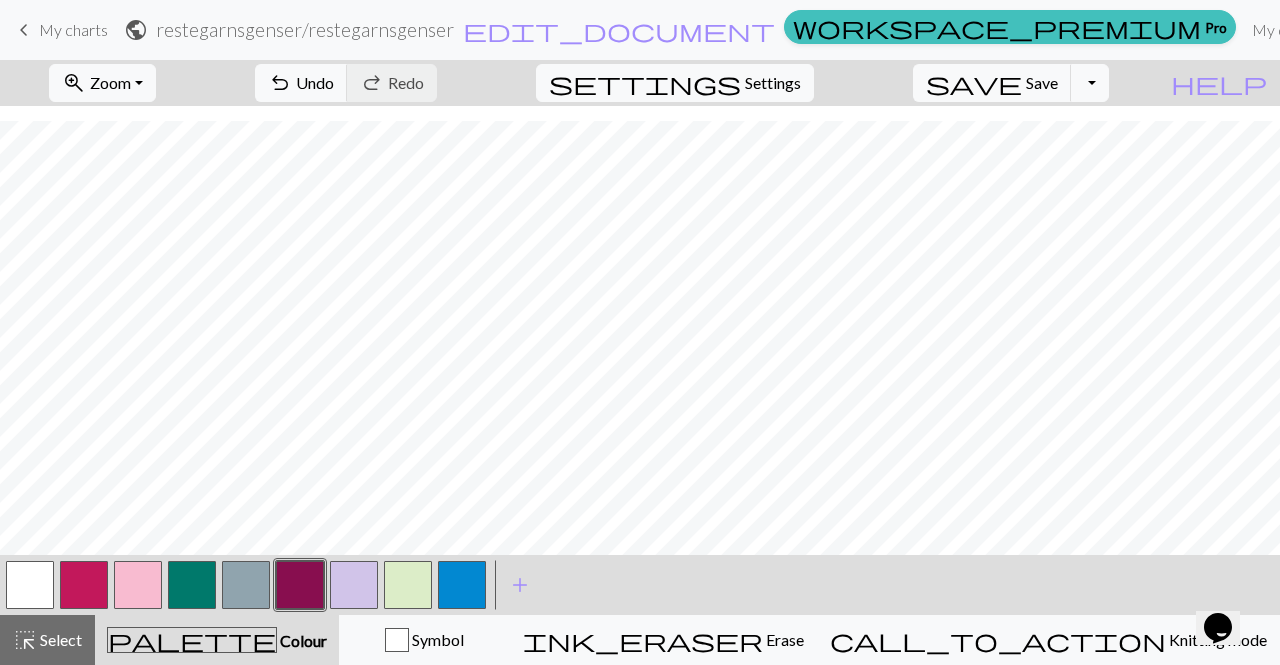 click at bounding box center (408, 585) 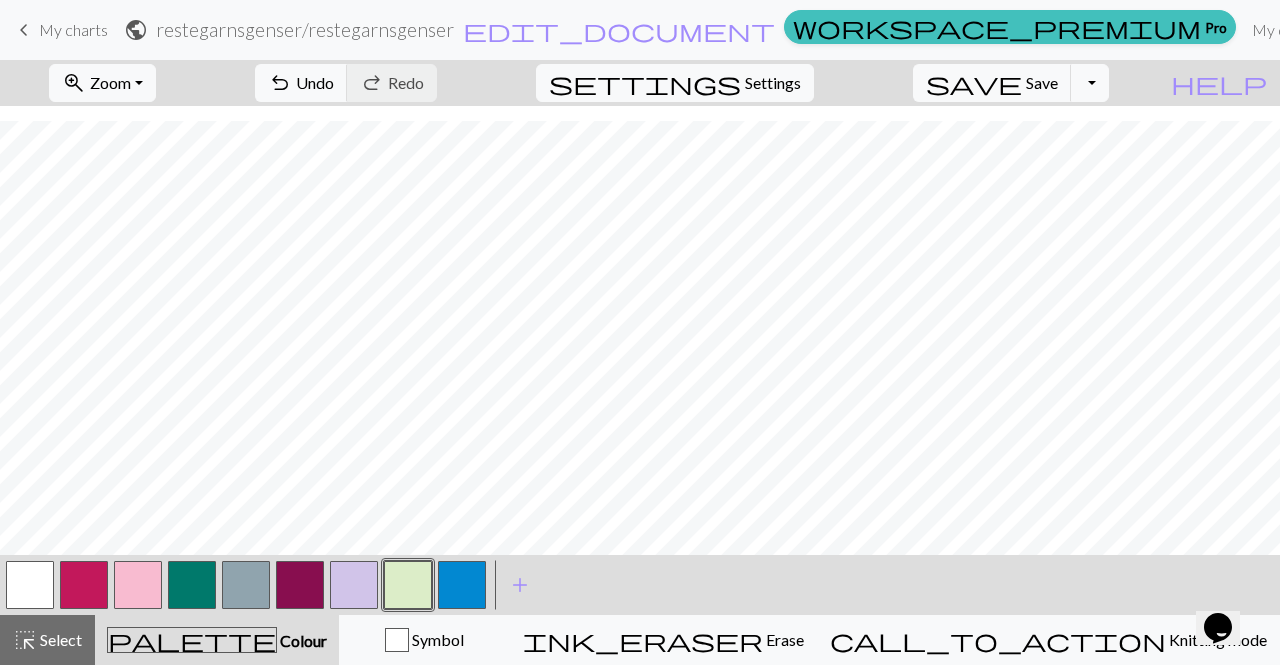 click at bounding box center (354, 585) 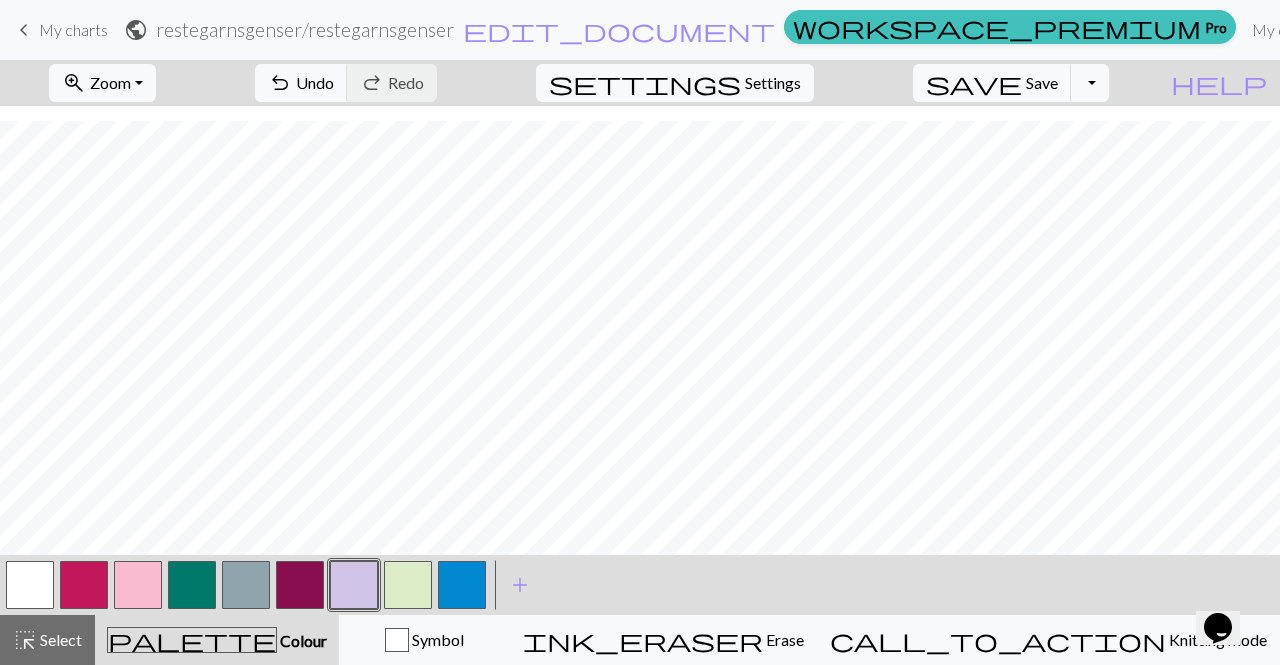 click at bounding box center (300, 585) 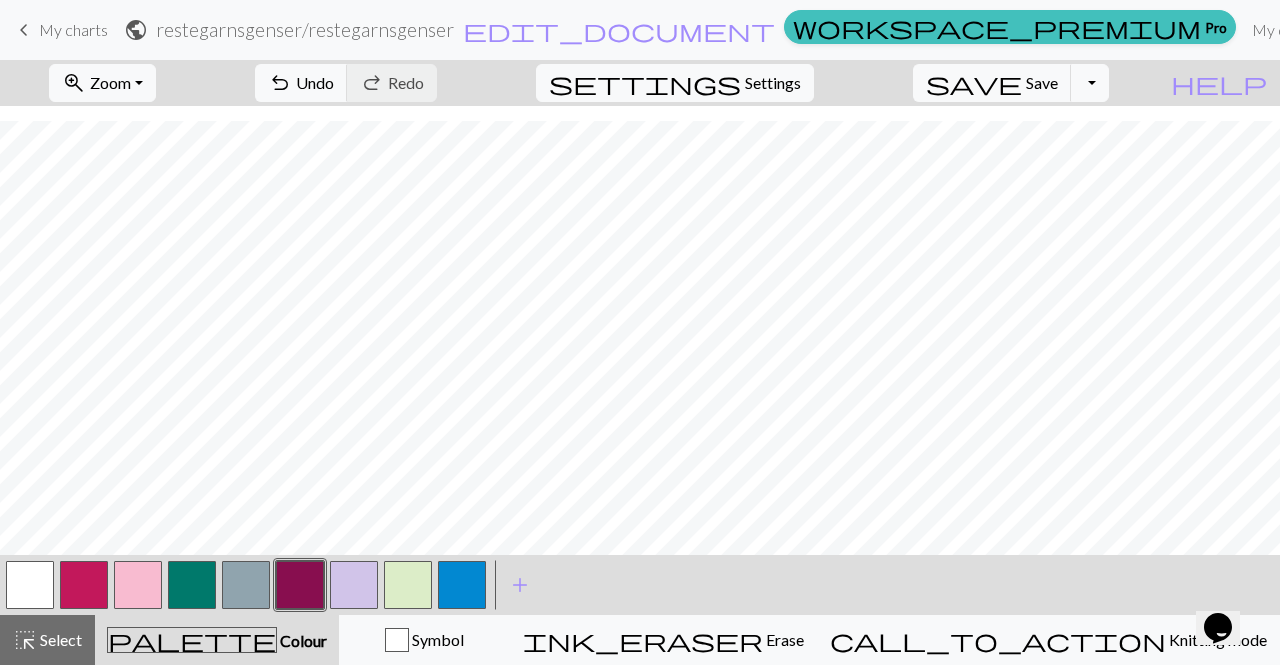 click at bounding box center [462, 585] 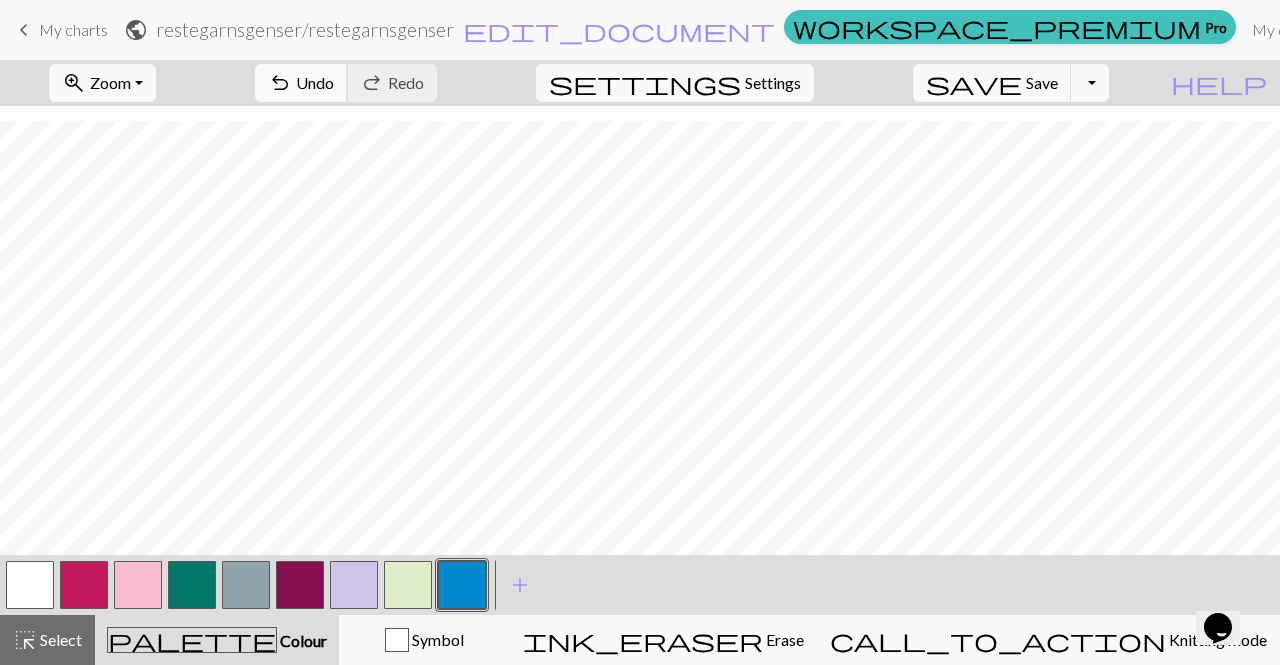 click on "Undo" at bounding box center [315, 82] 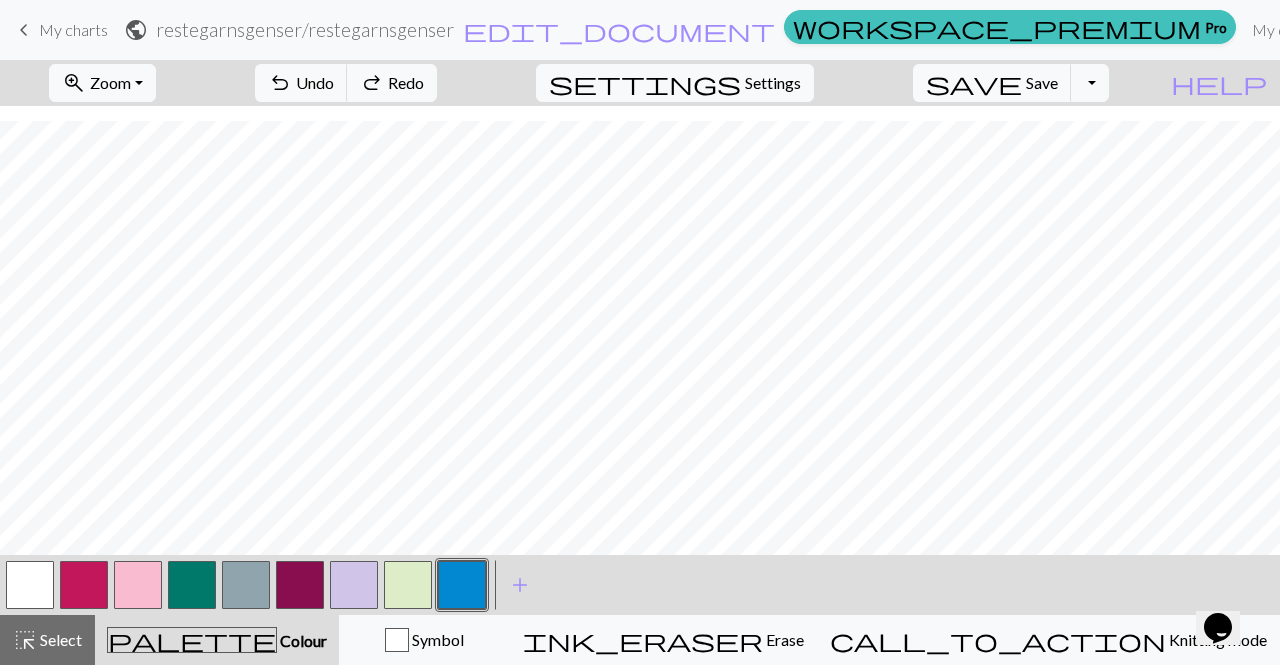 click at bounding box center (246, 585) 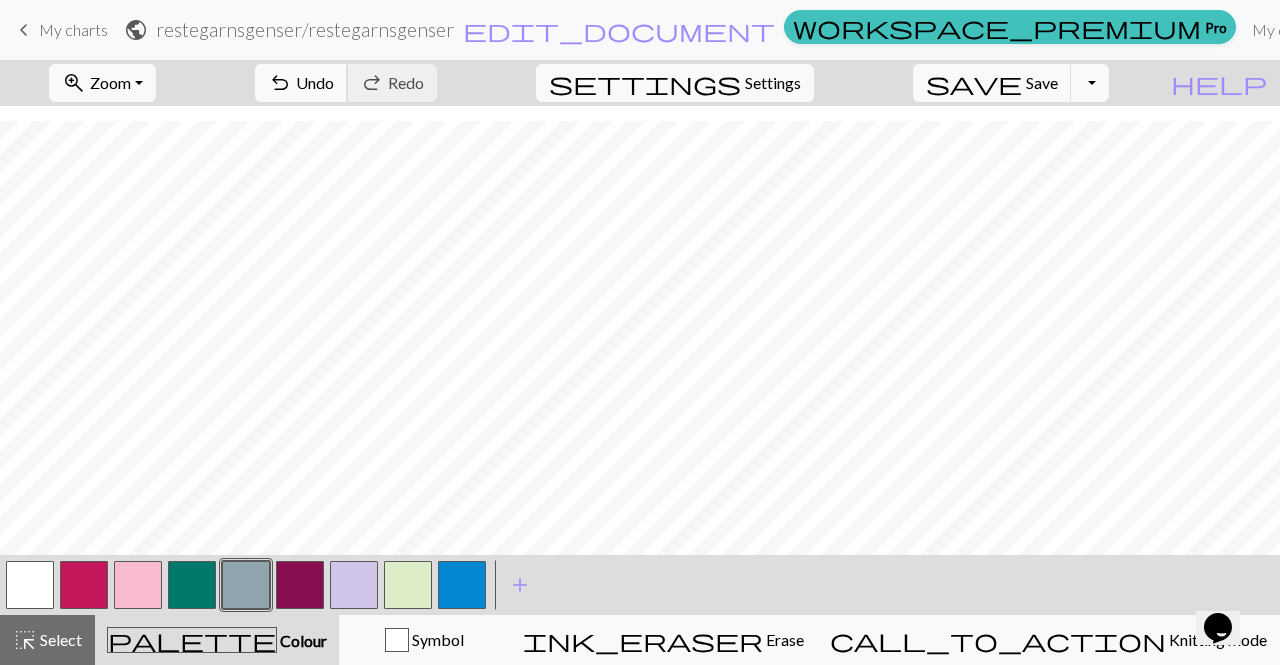 click on "undo Undo Undo" at bounding box center (301, 83) 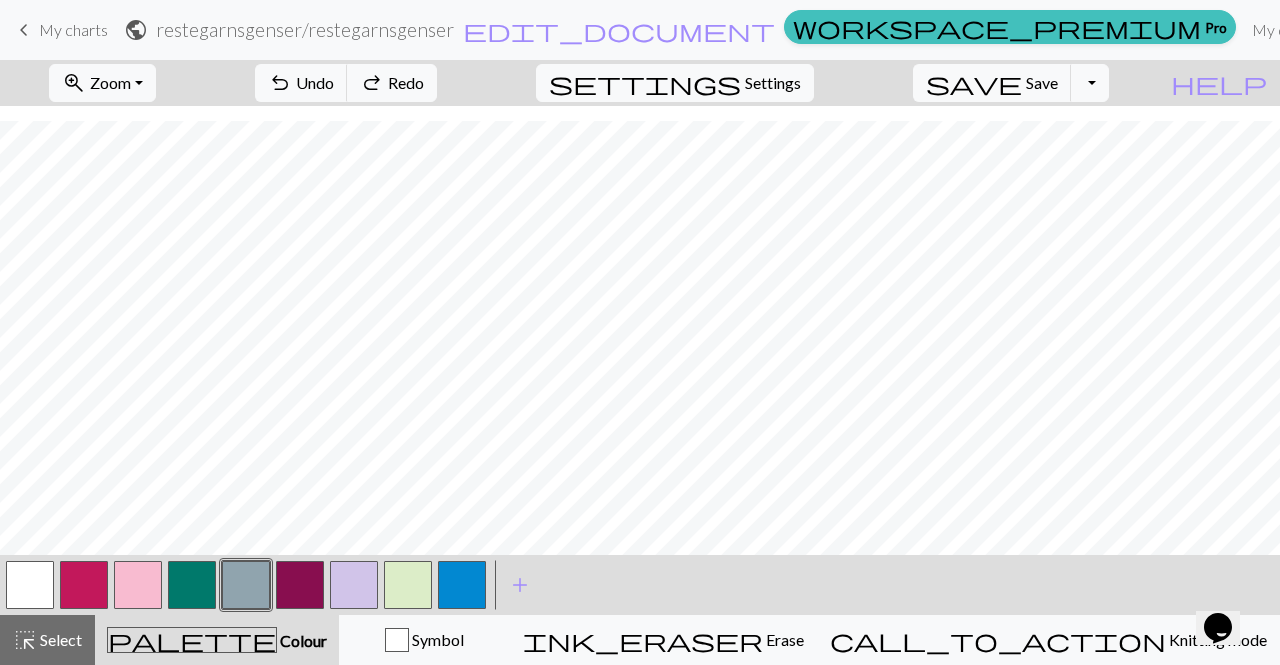 click at bounding box center (300, 585) 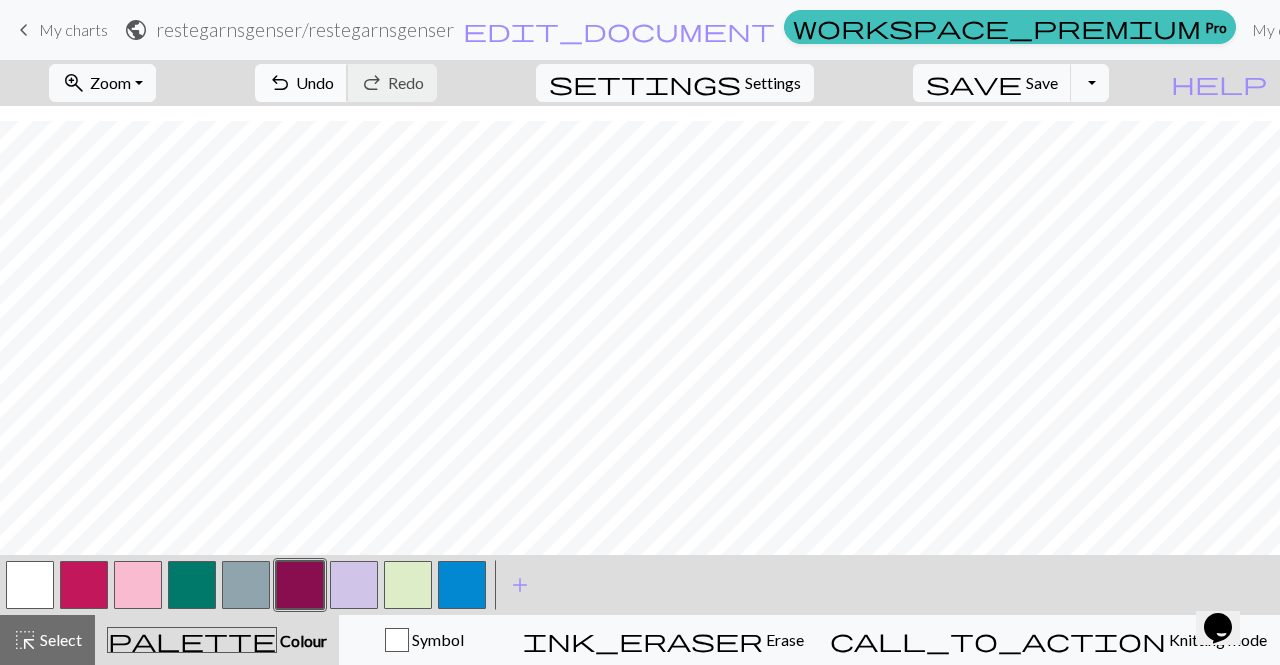 click on "undo" at bounding box center [280, 83] 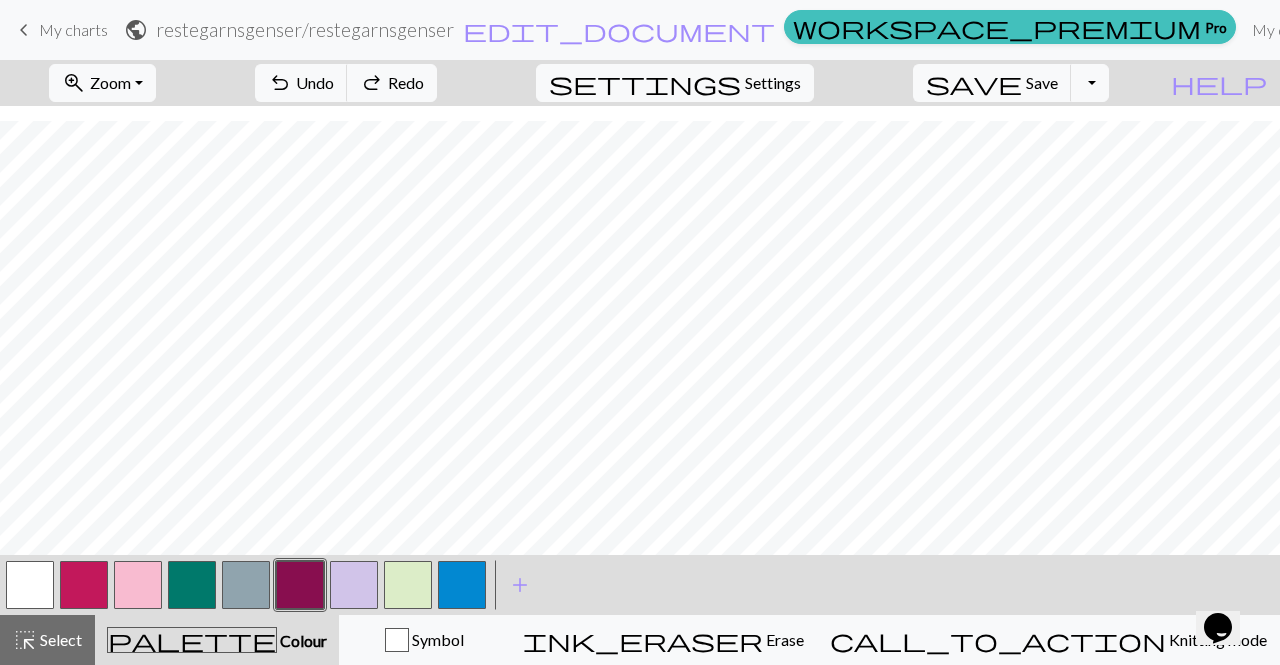 click at bounding box center [84, 585] 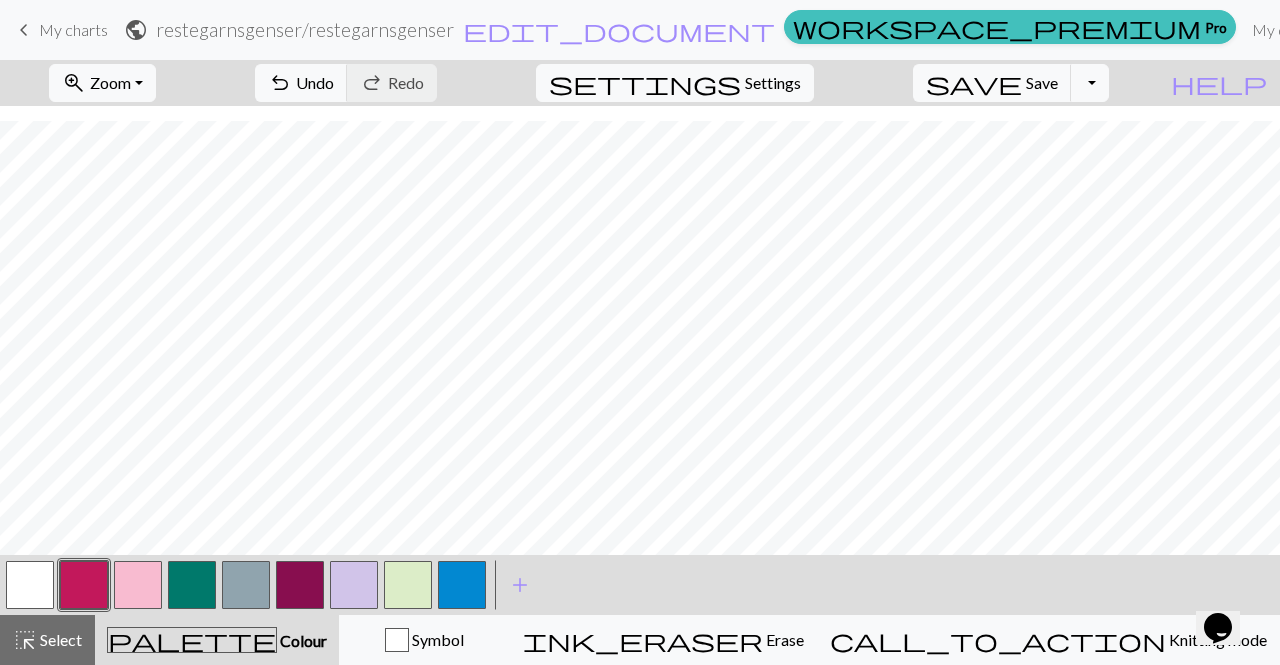 click at bounding box center [462, 585] 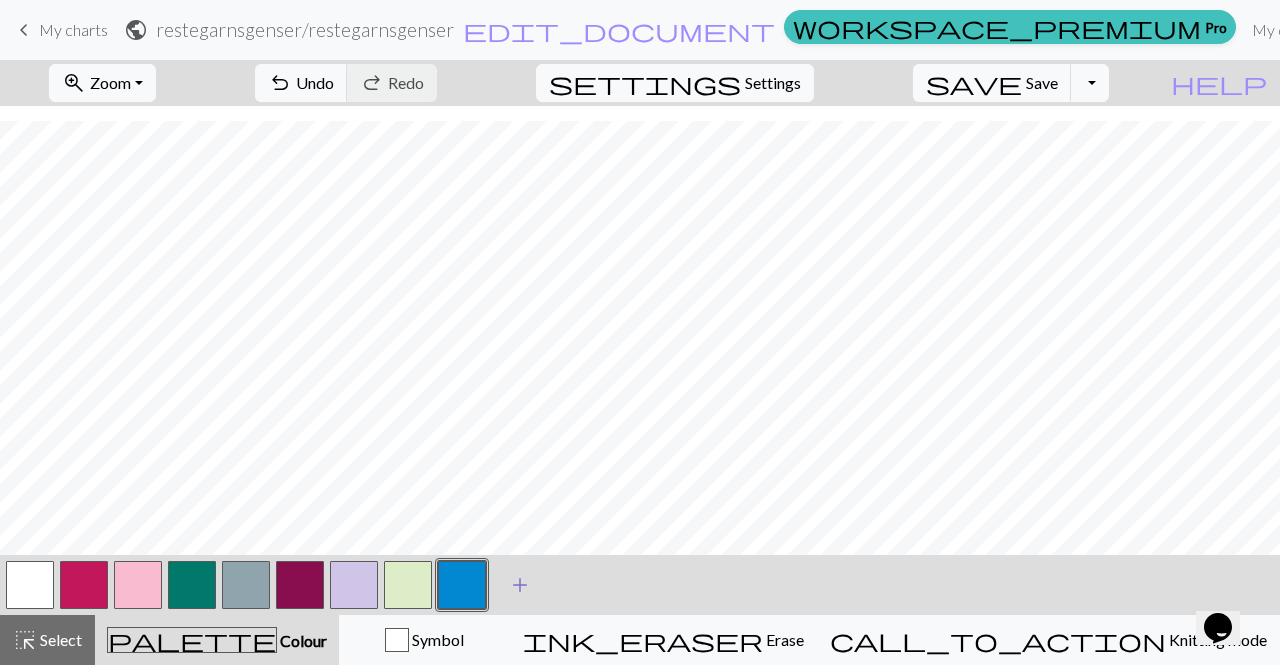 click on "add" at bounding box center [520, 585] 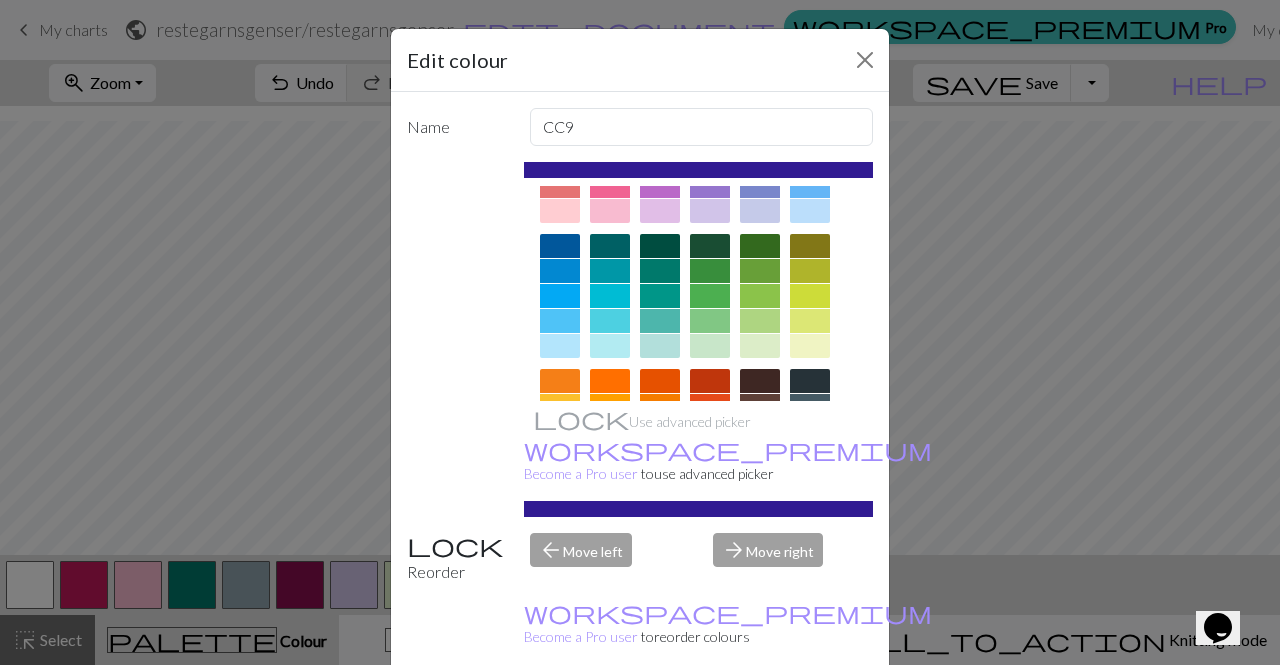 scroll, scrollTop: 105, scrollLeft: 0, axis: vertical 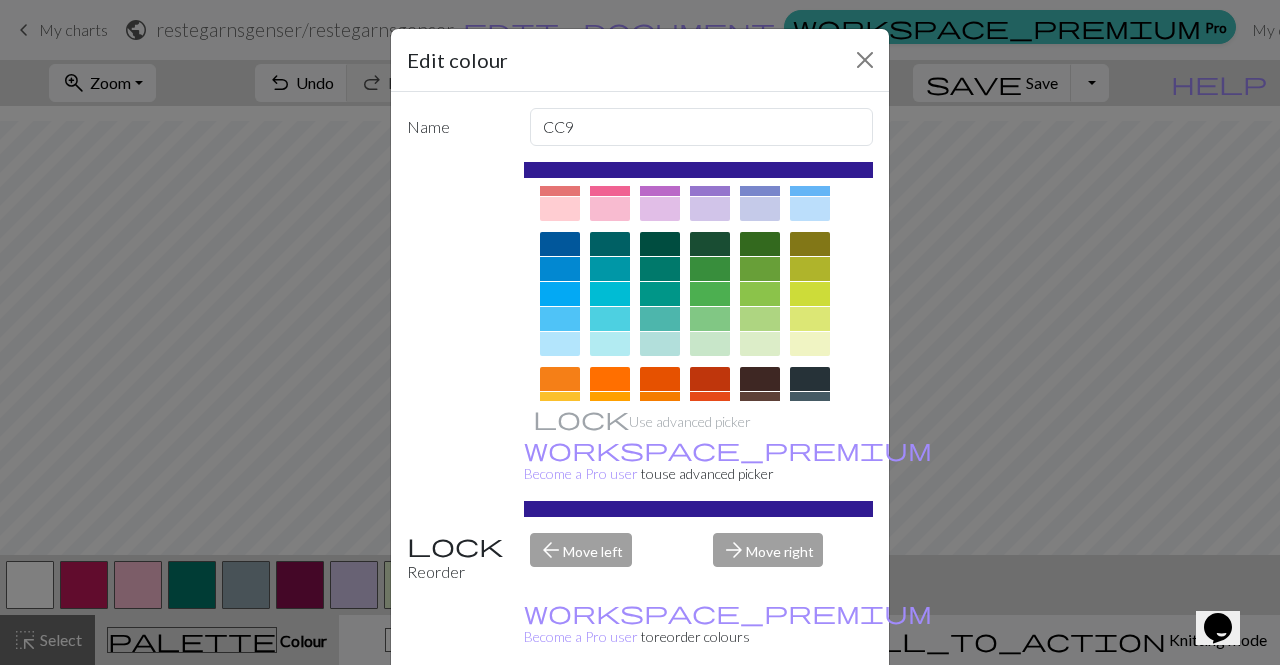 click at bounding box center [560, 344] 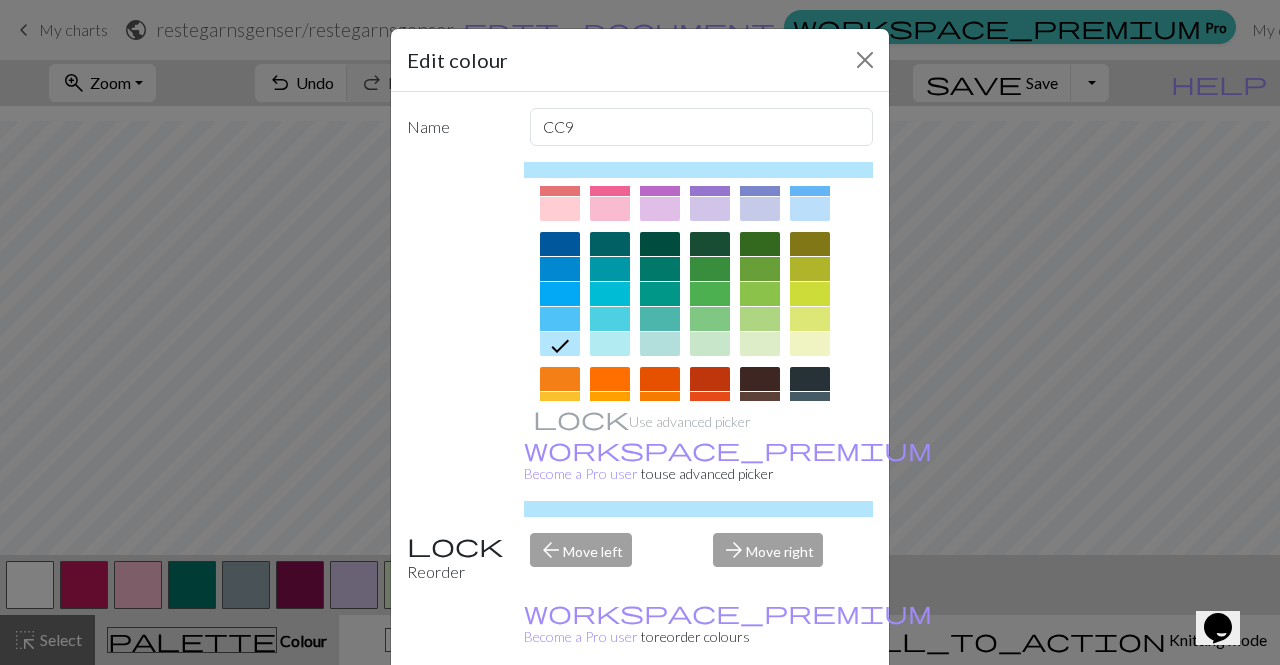 click on "Done" at bounding box center (760, 716) 